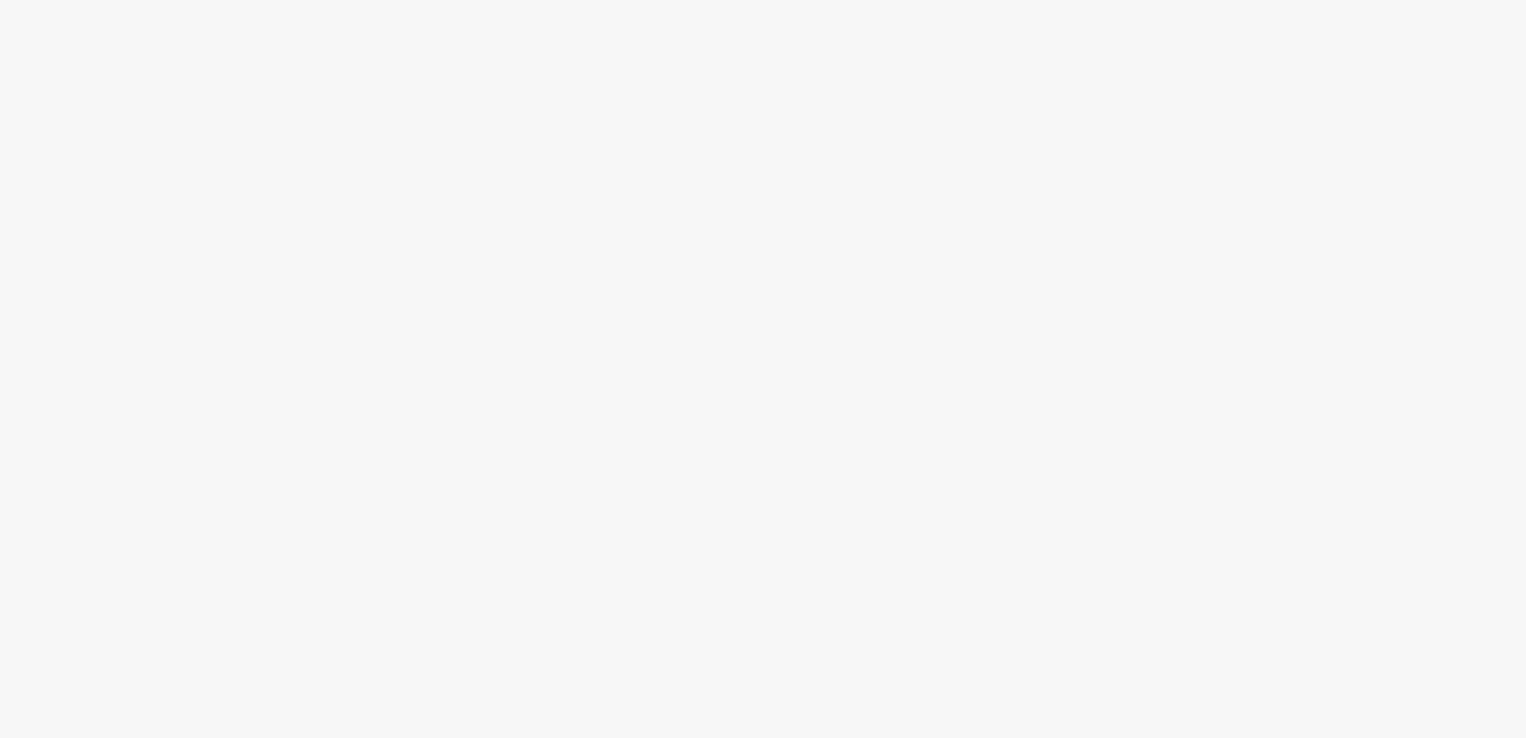scroll, scrollTop: 0, scrollLeft: 0, axis: both 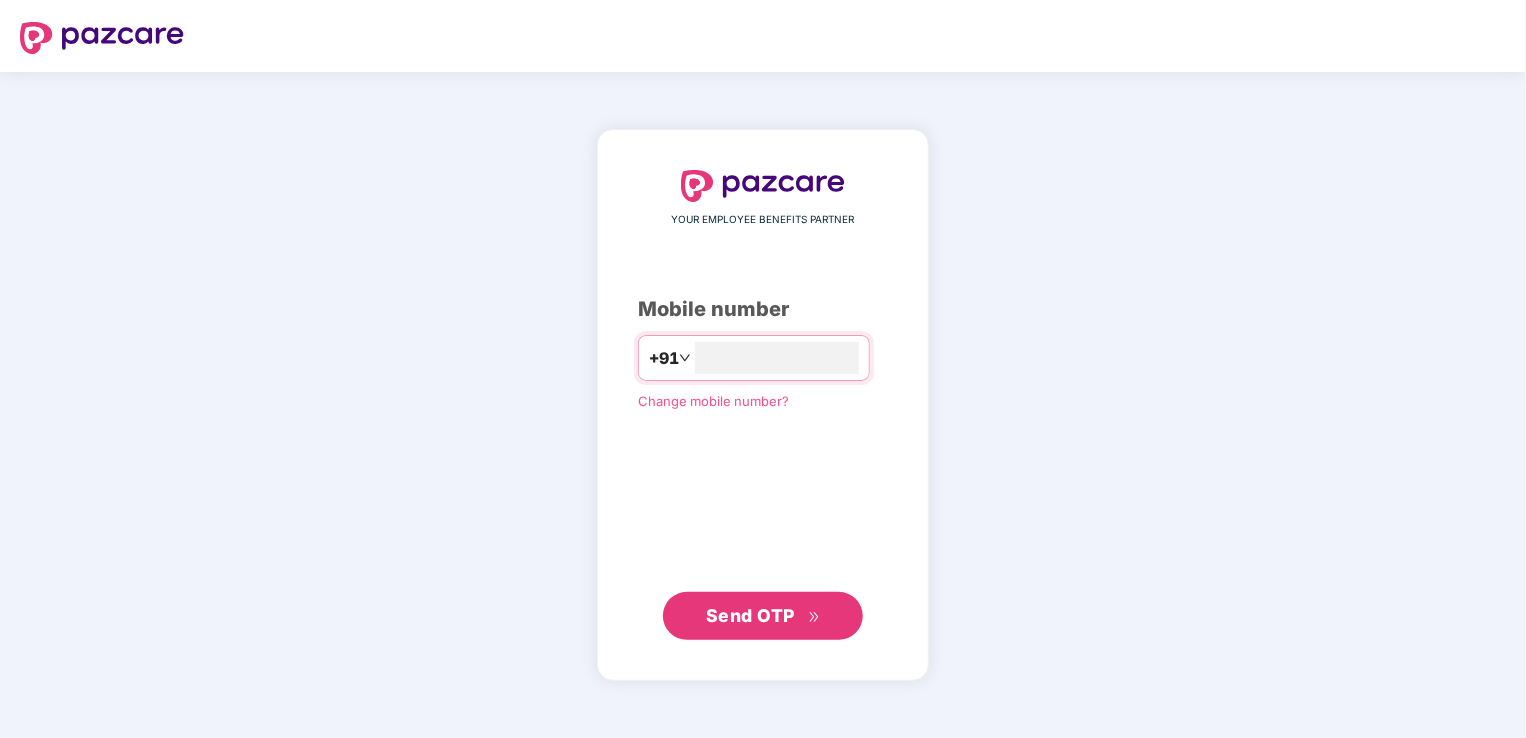 type on "**********" 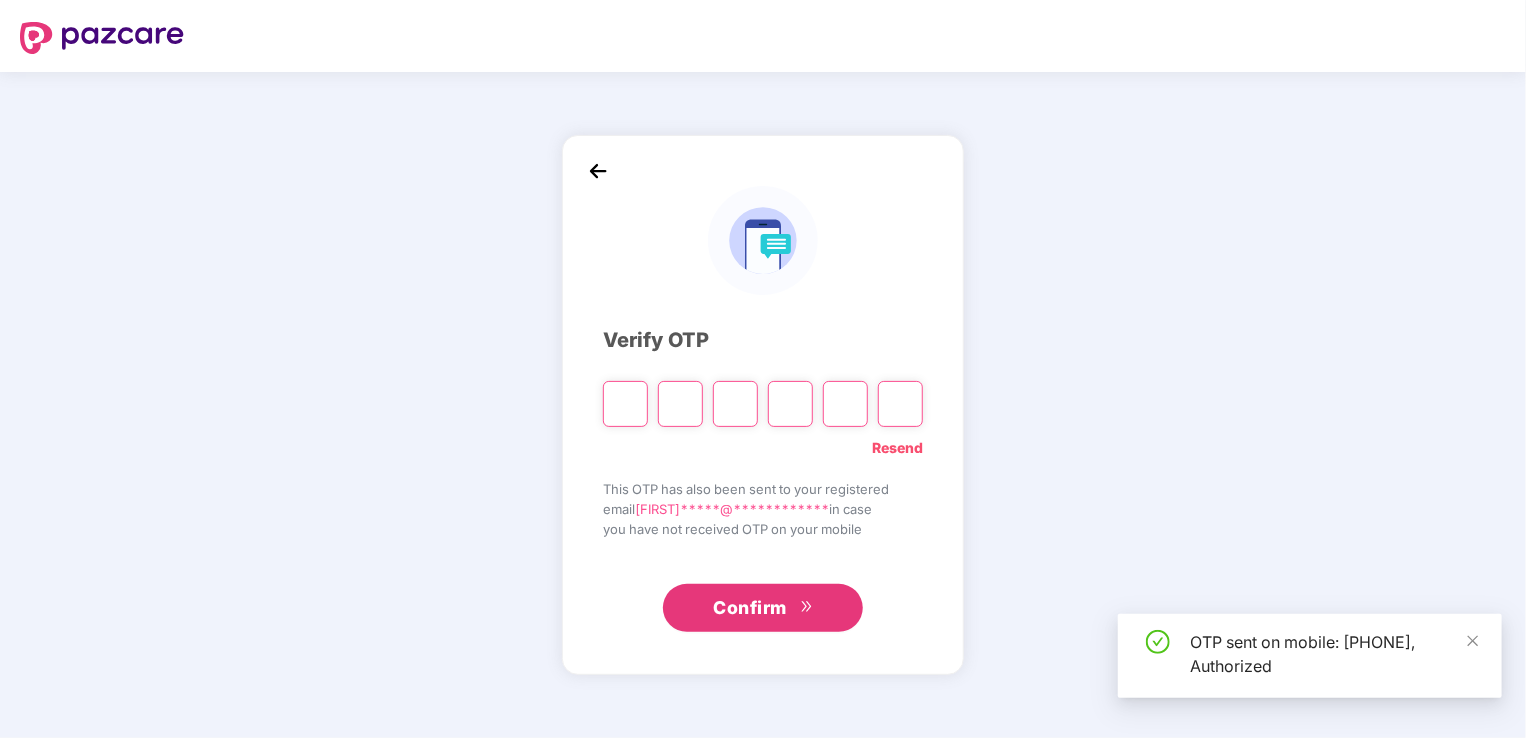 click at bounding box center (625, 404) 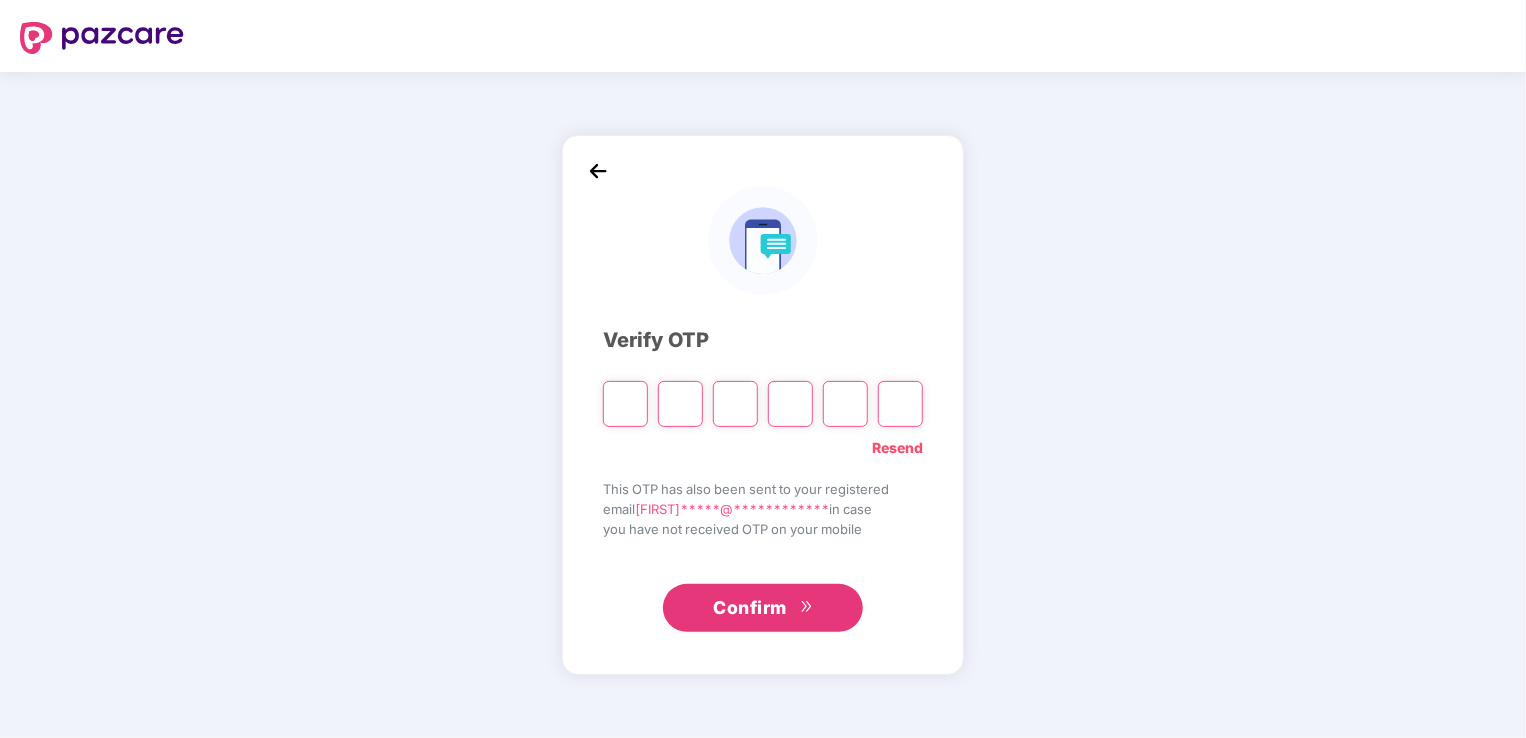 type on "*" 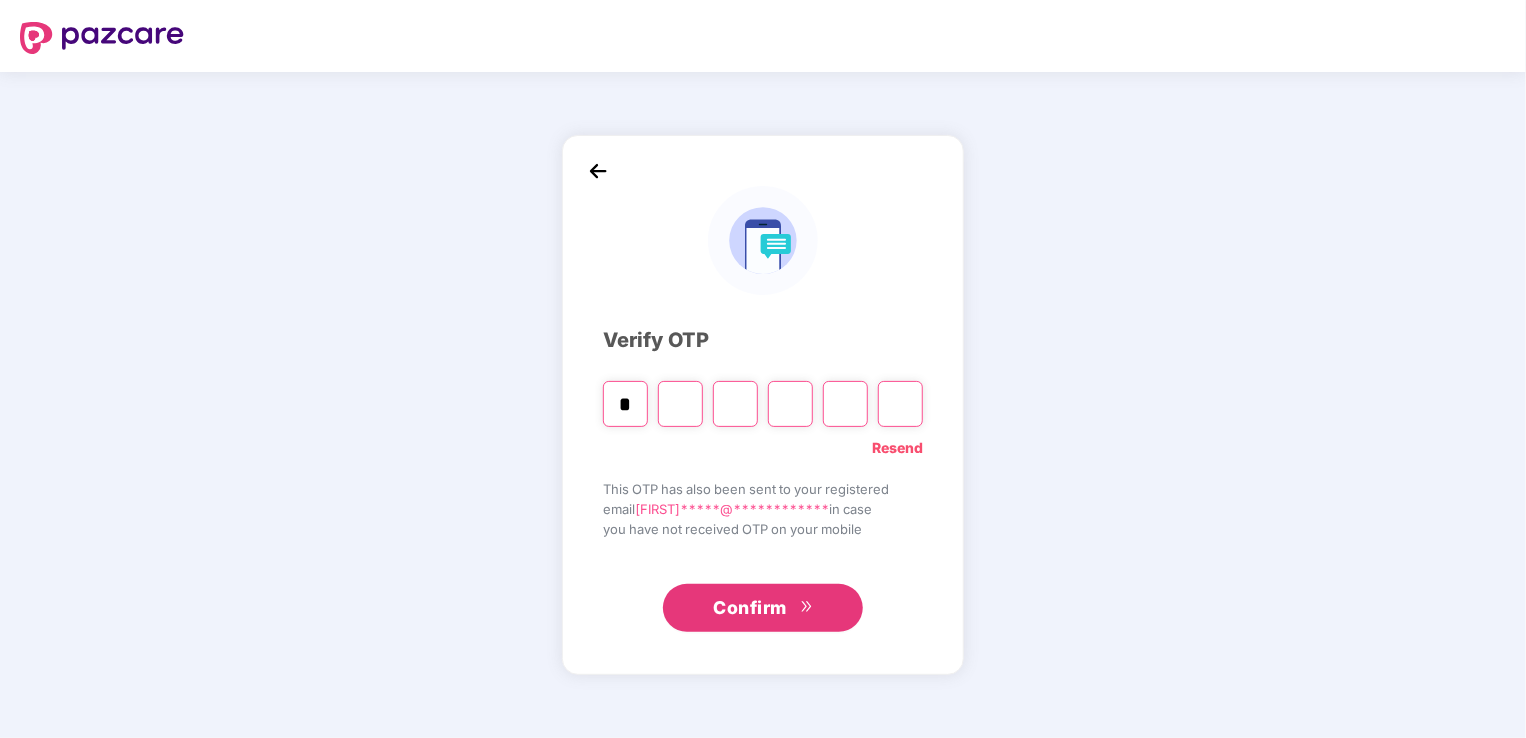type on "*" 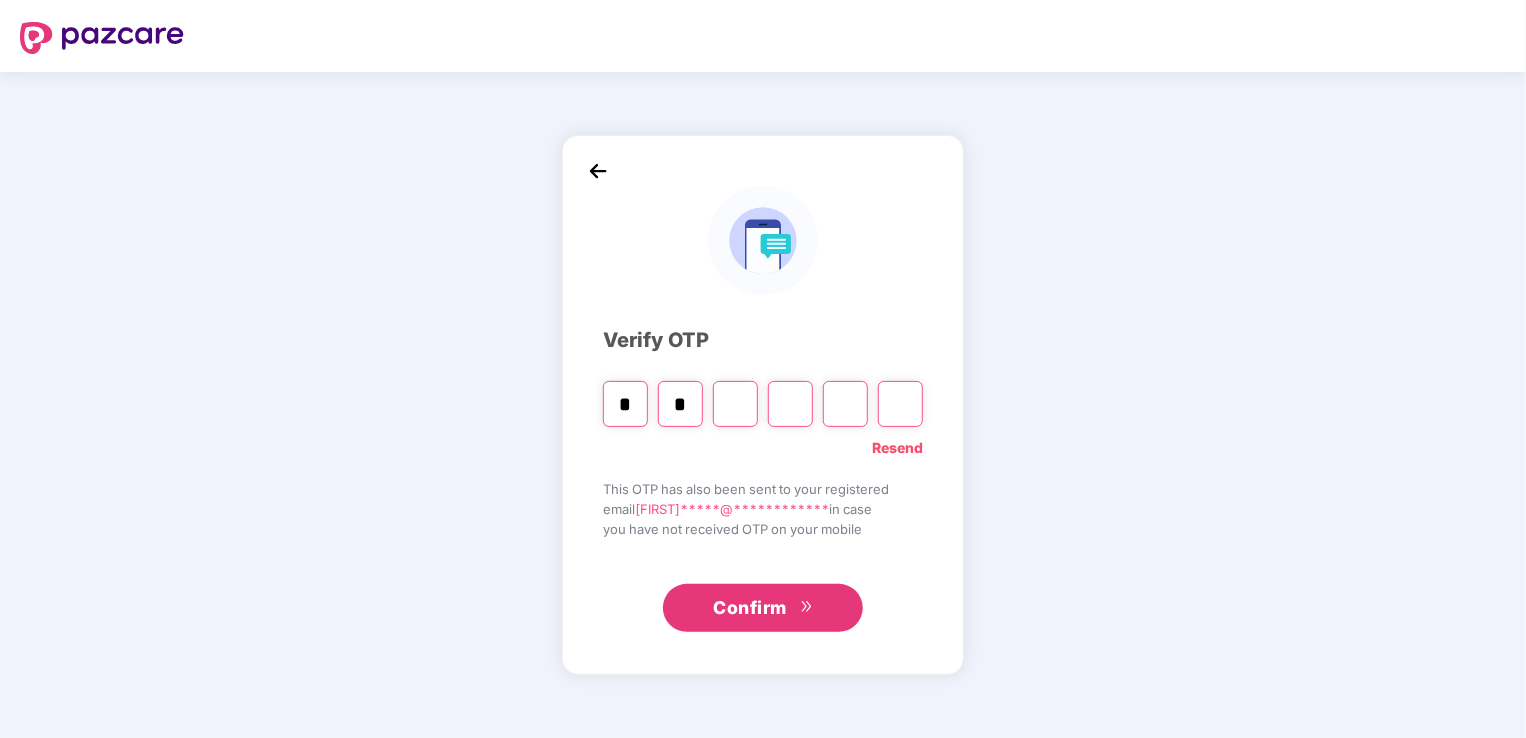 type on "*" 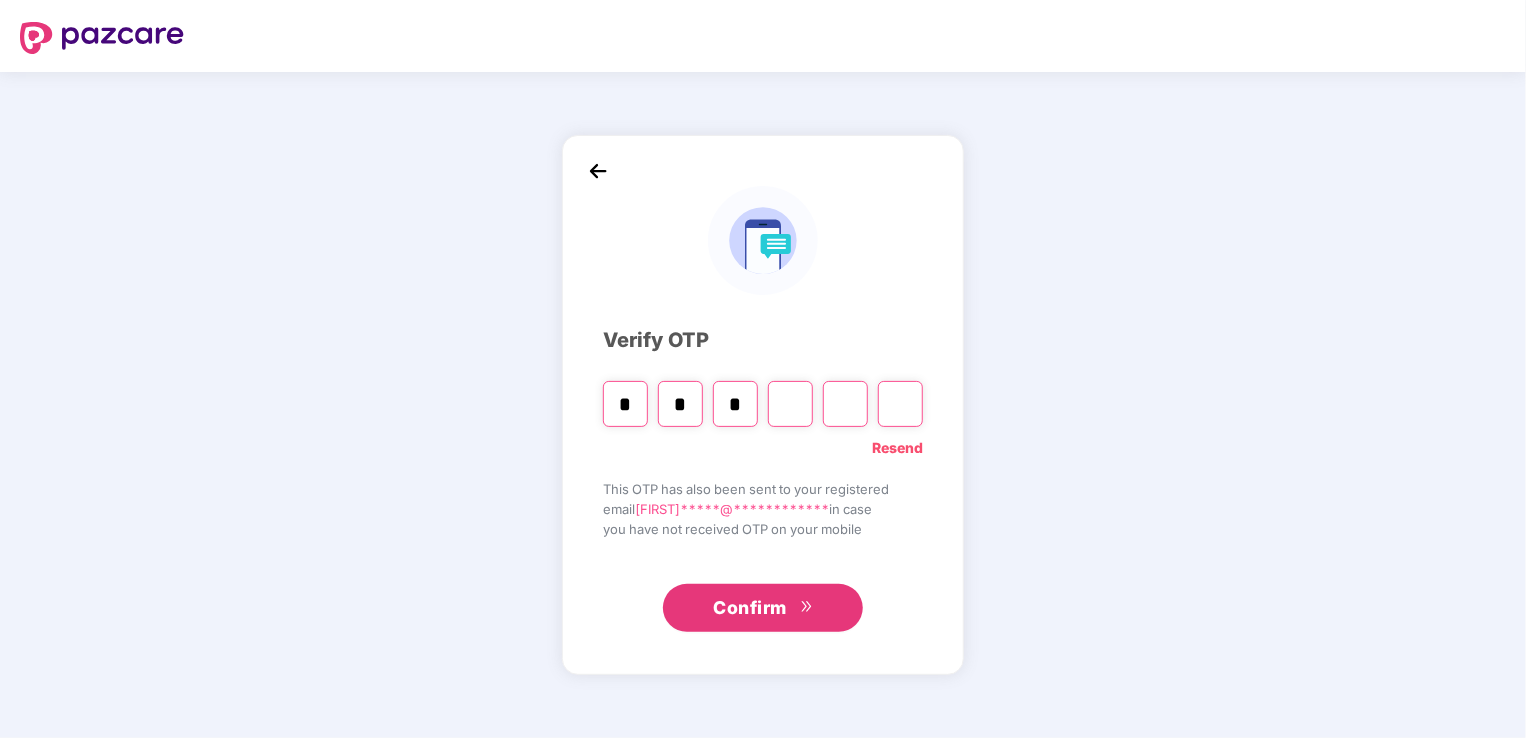 type on "*" 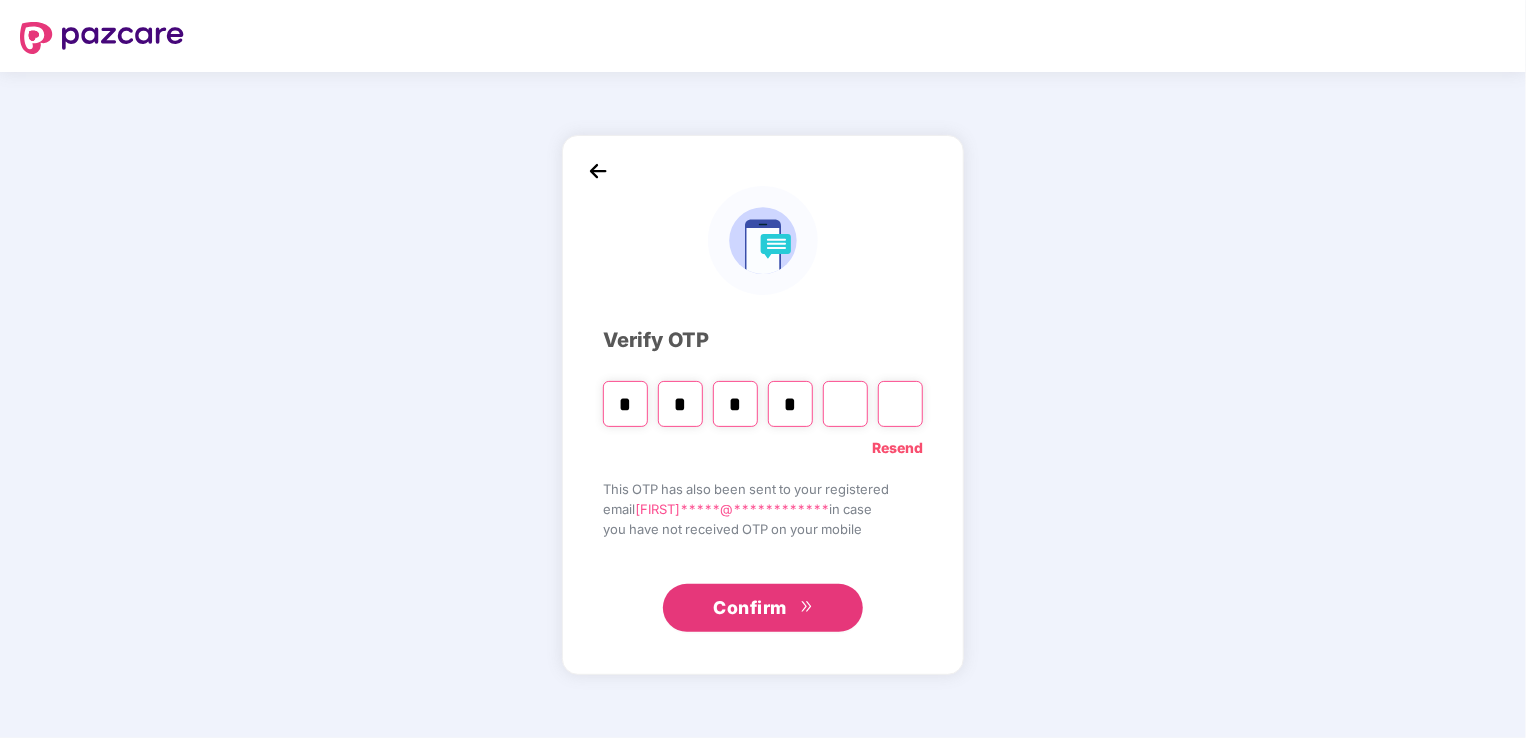 type on "*" 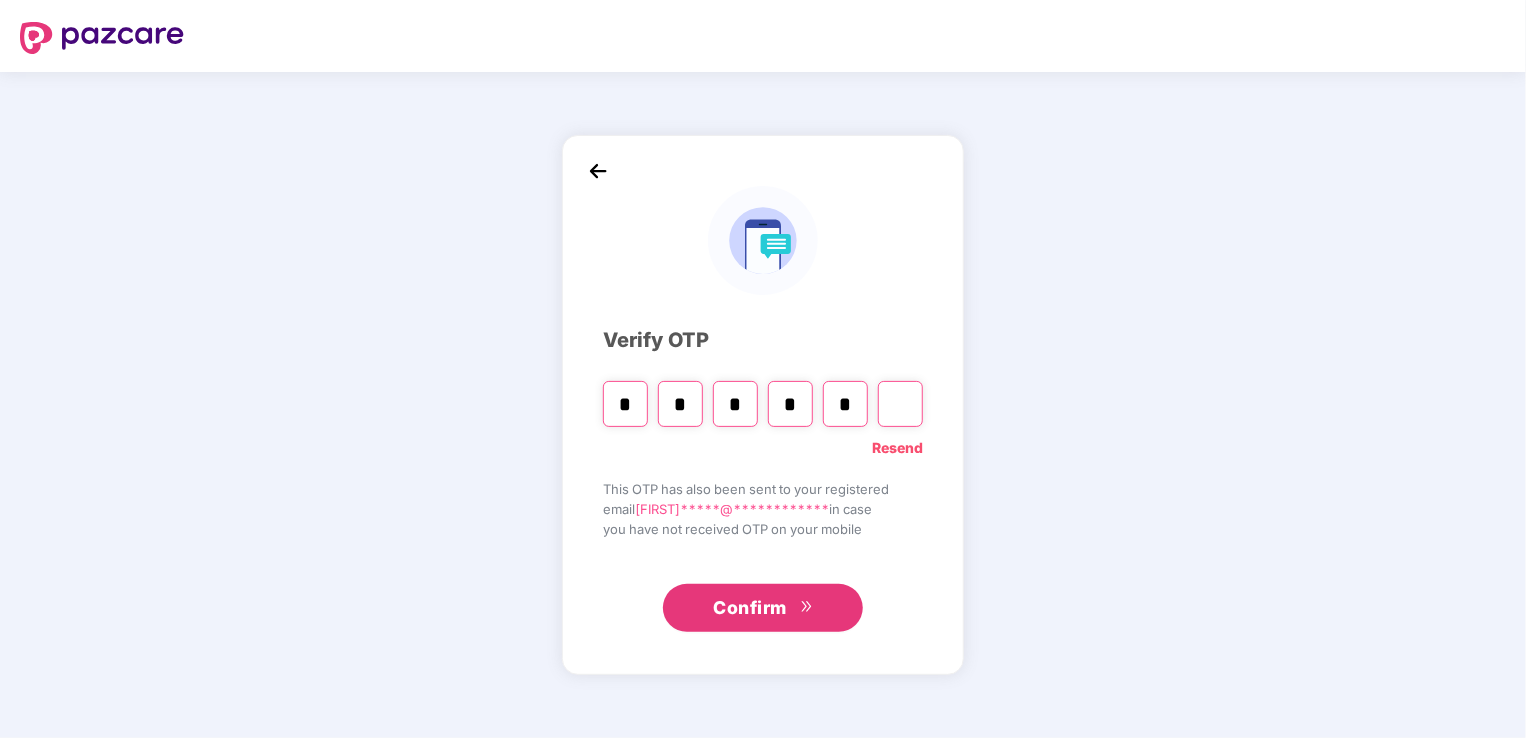 type on "*" 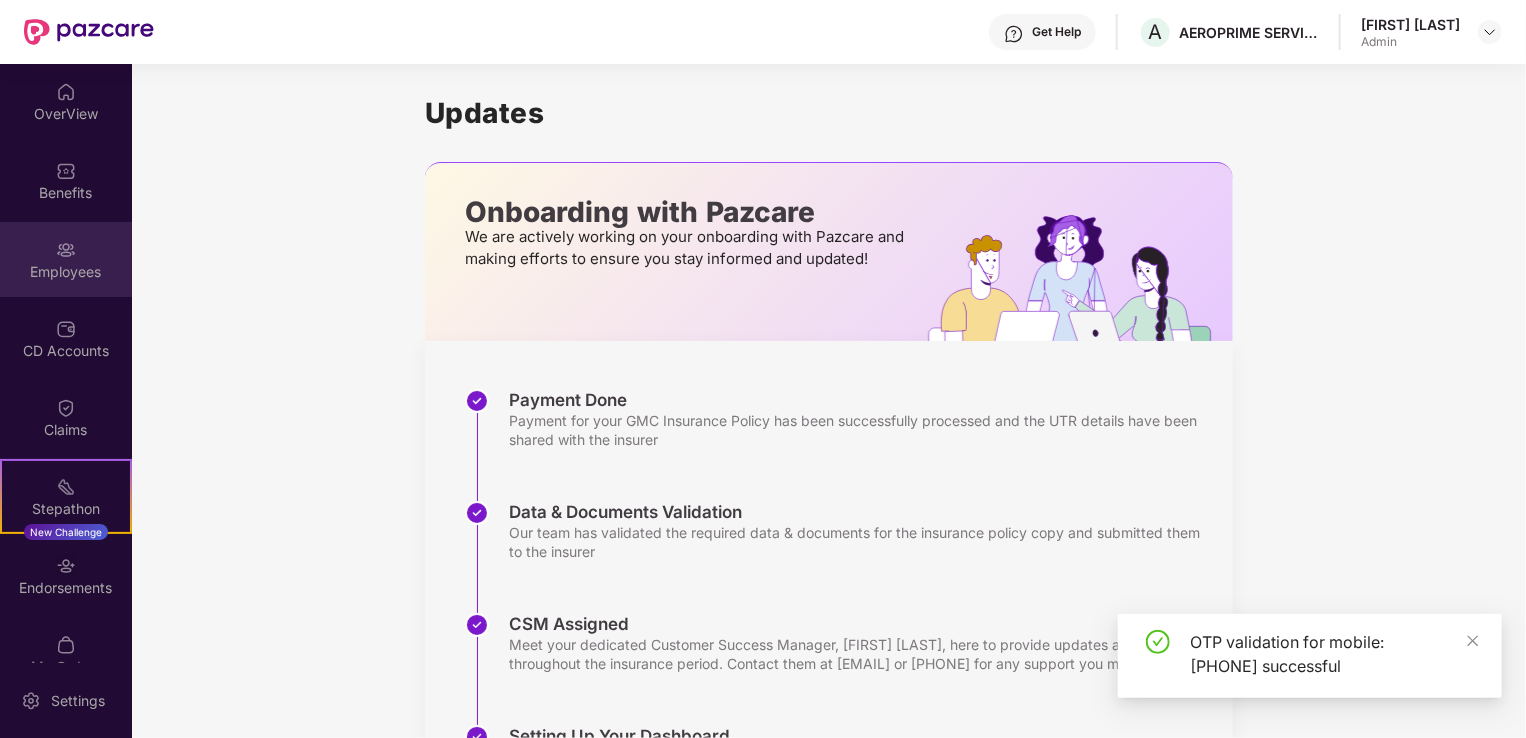 click on "Employees" at bounding box center [66, 259] 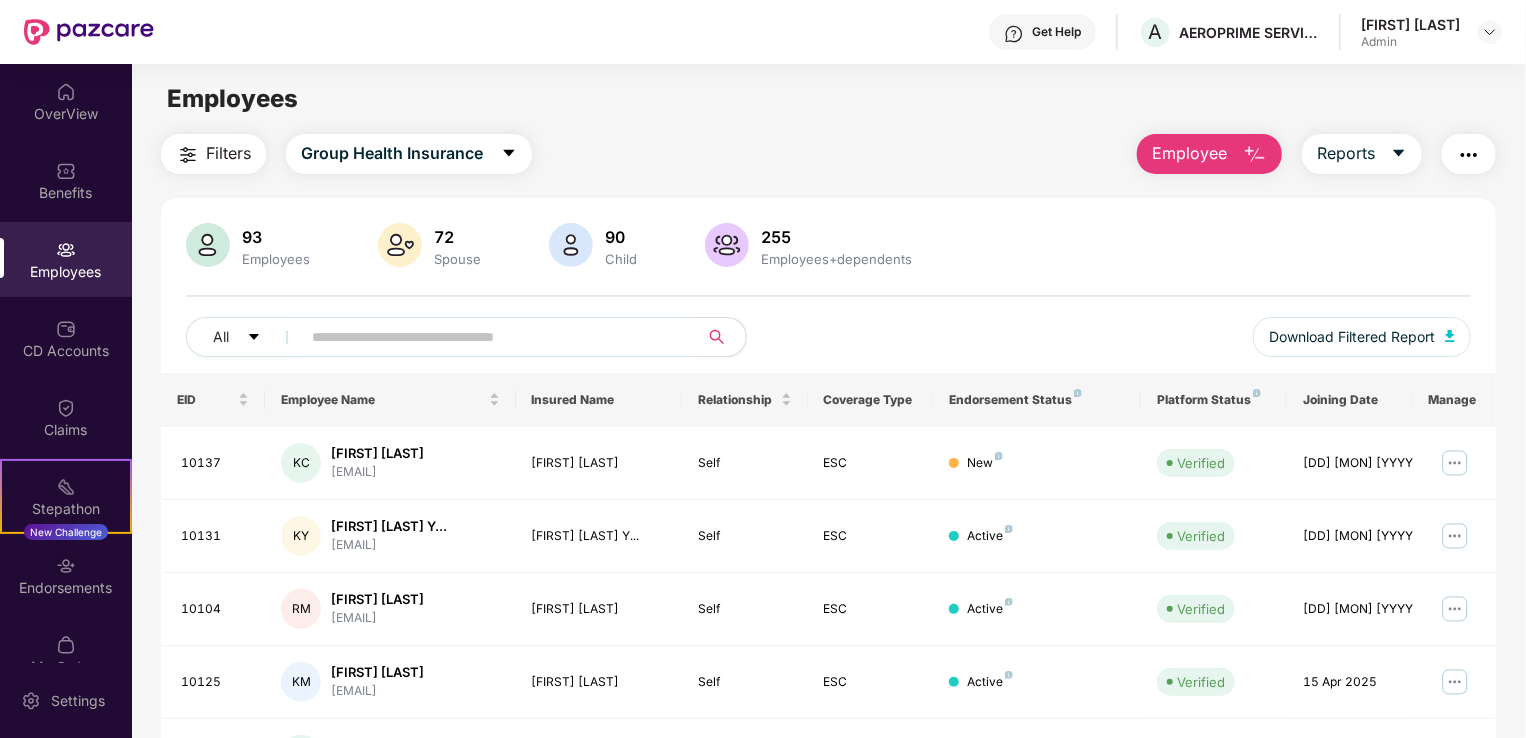 click at bounding box center (1469, 154) 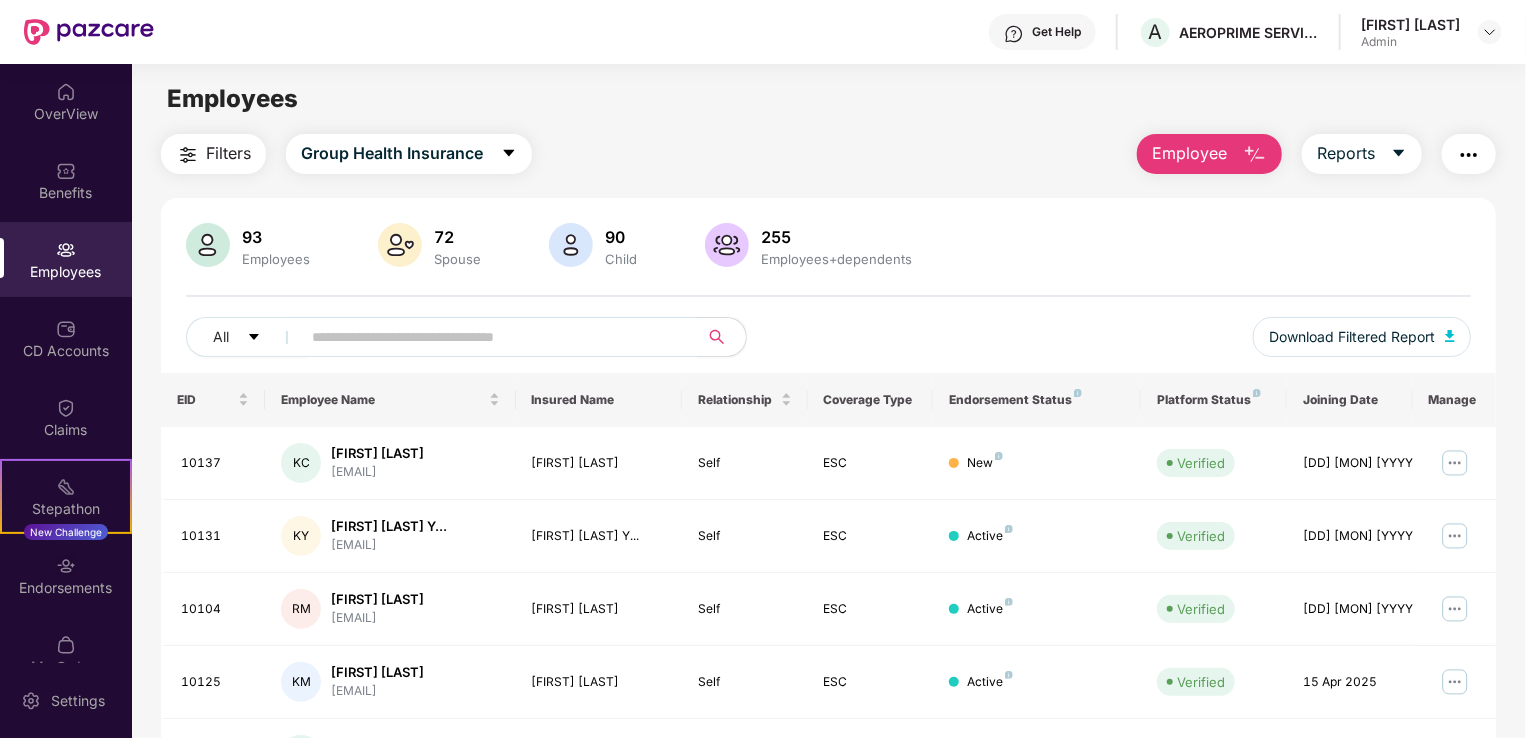 drag, startPoint x: 880, startPoint y: 323, endPoint x: 561, endPoint y: 378, distance: 323.70667 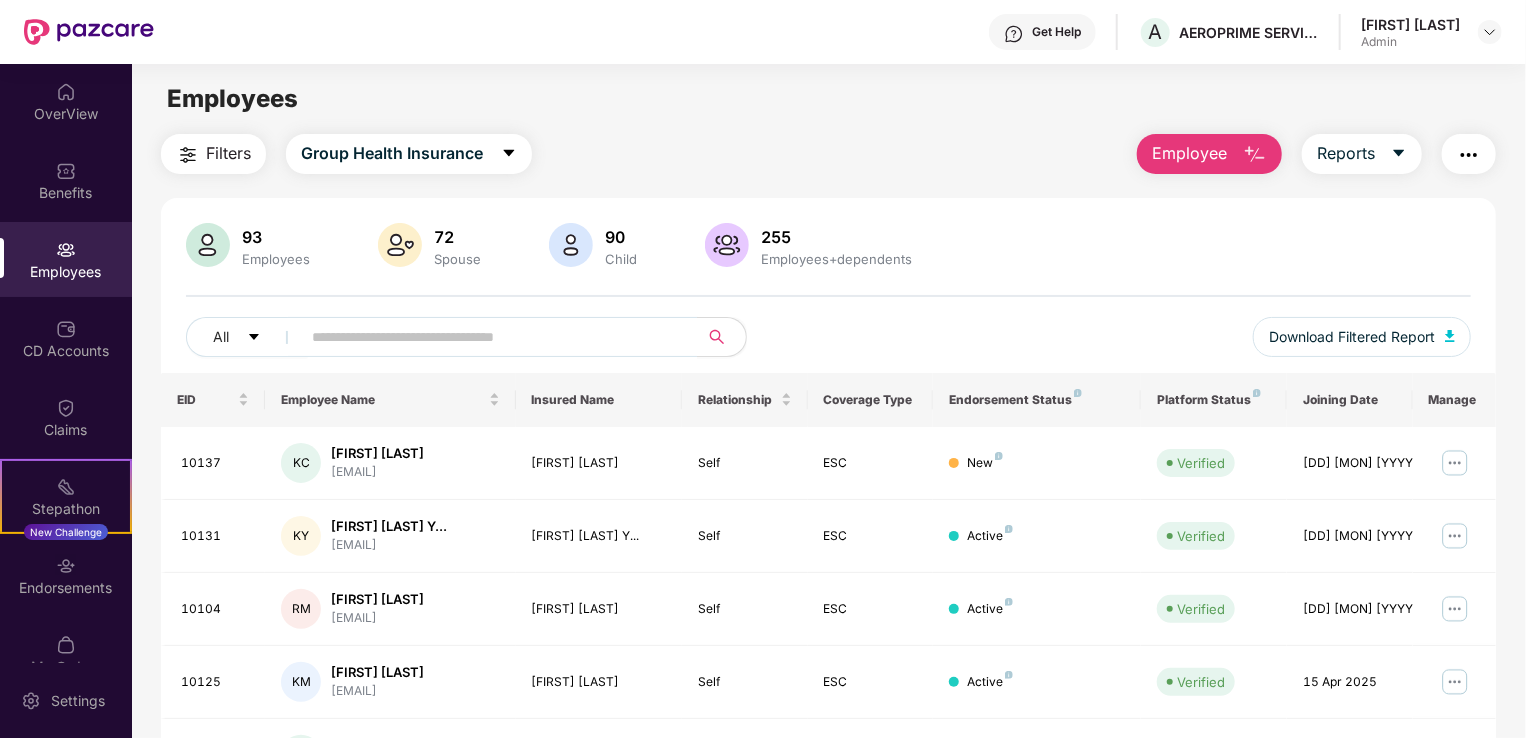 click at bounding box center (1255, 155) 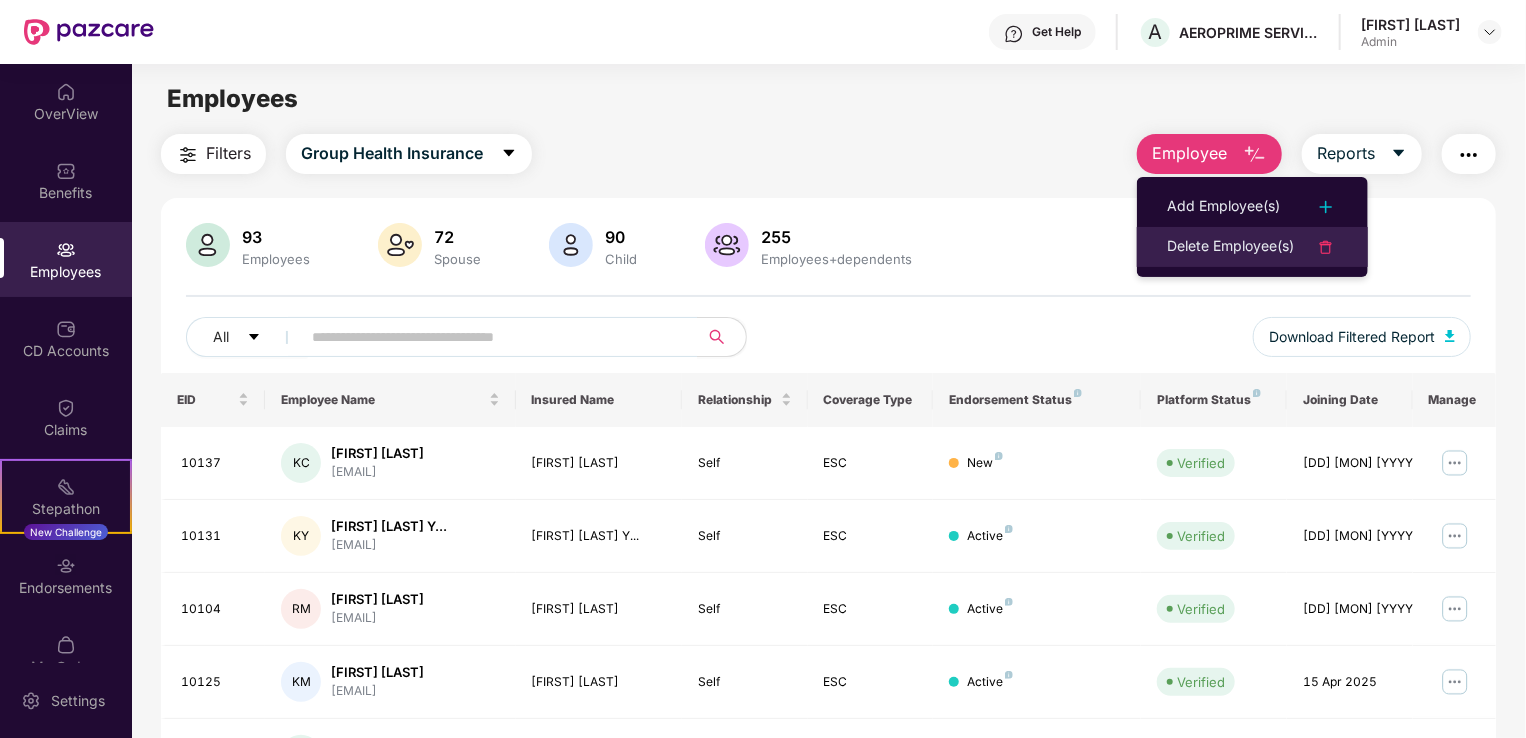 click on "Delete Employee(s)" at bounding box center [1230, 247] 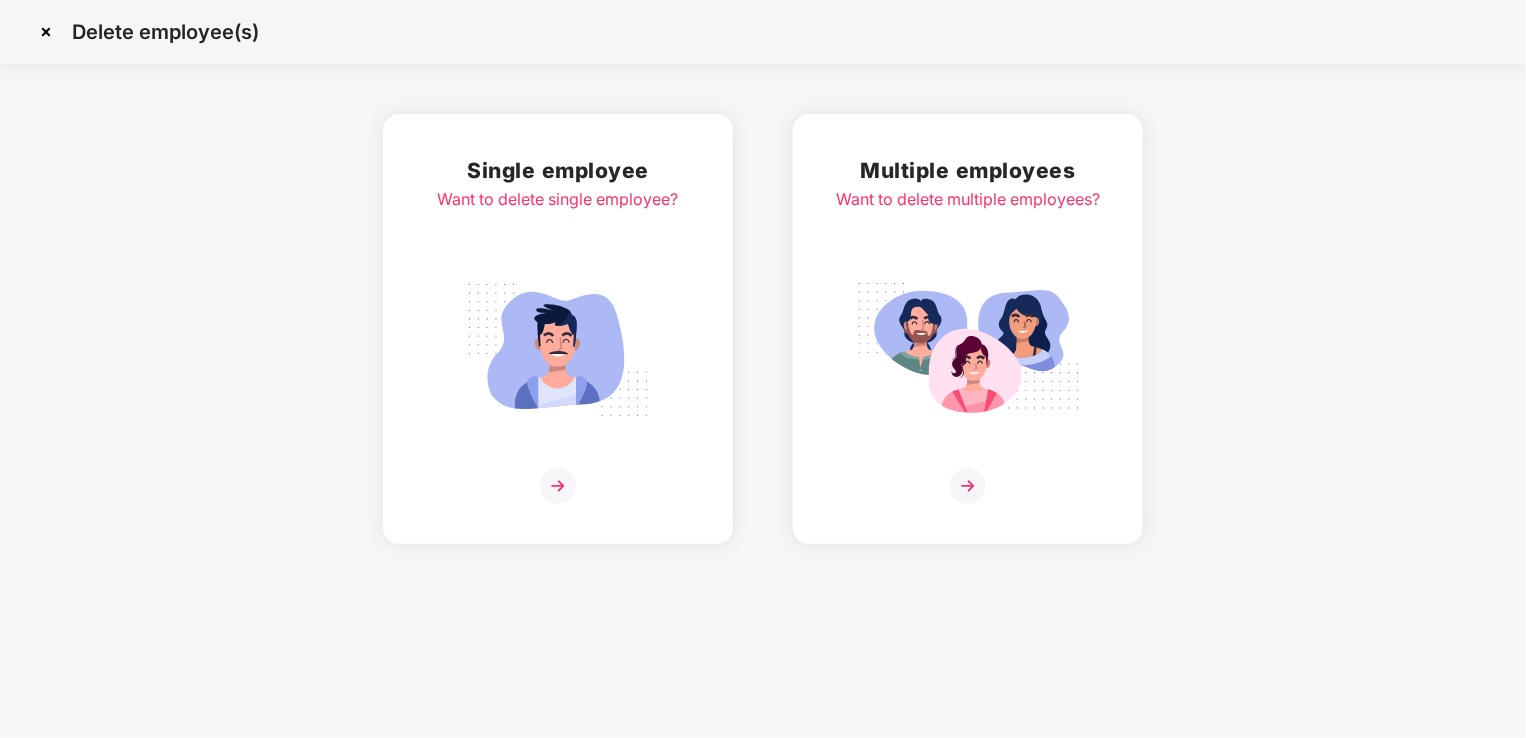 click at bounding box center (558, 486) 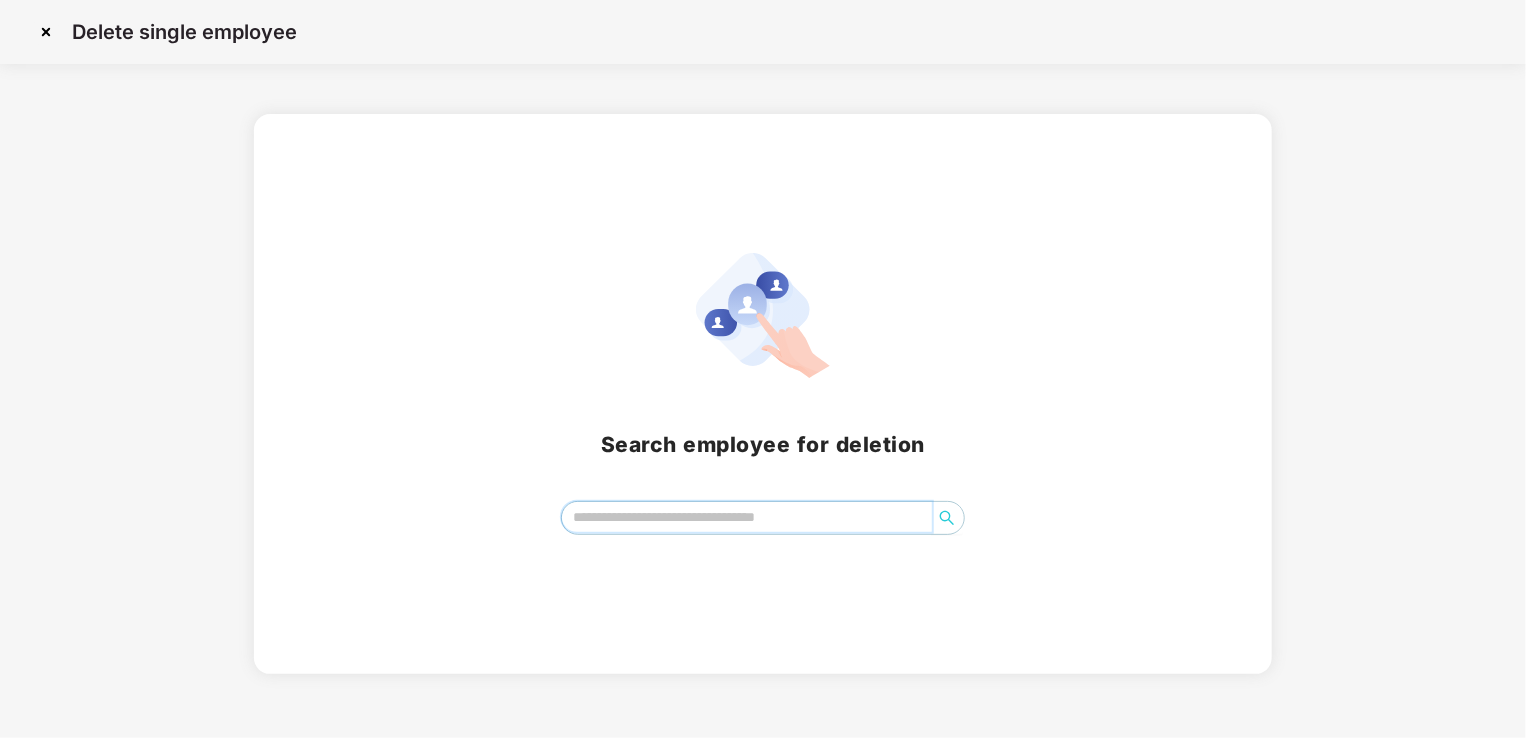 click at bounding box center (747, 517) 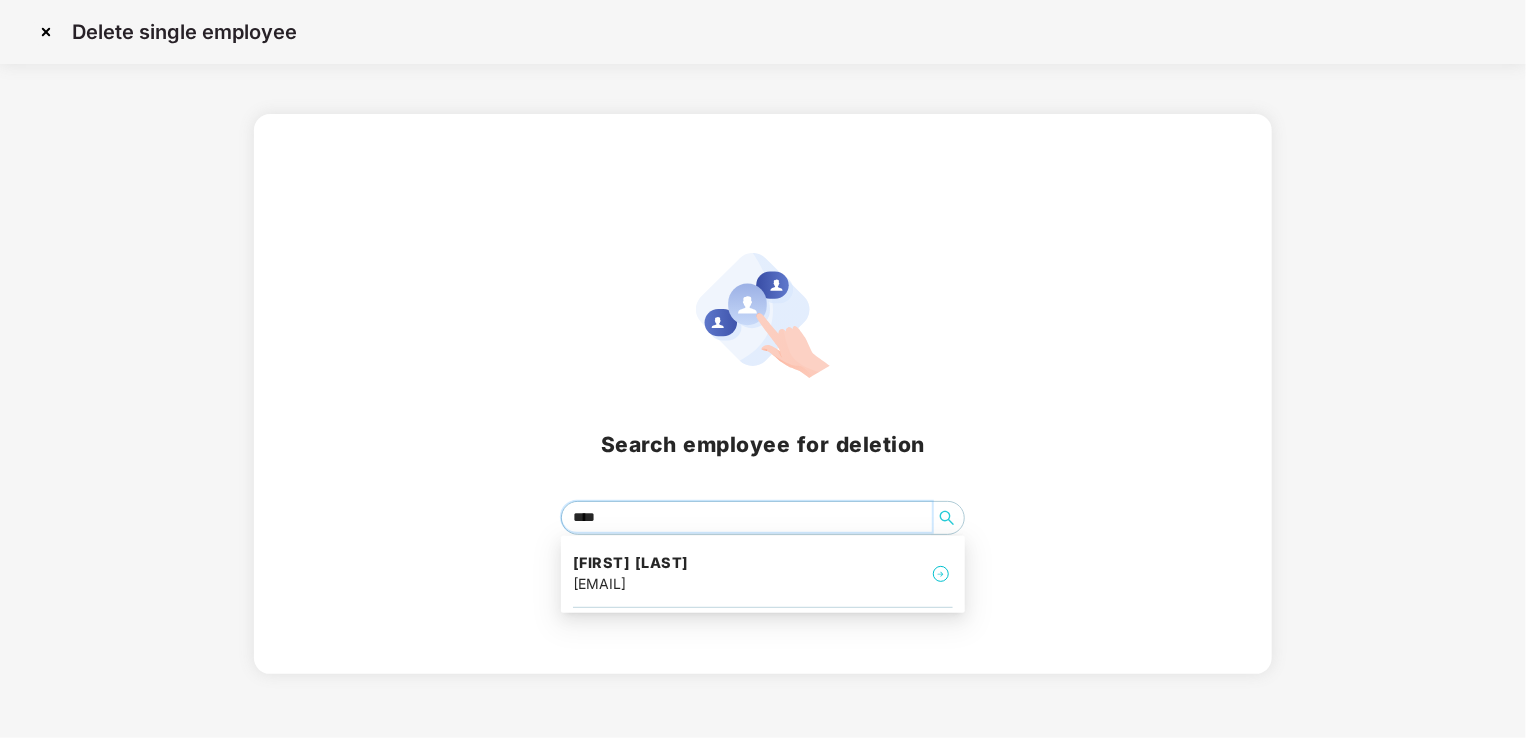 type on "*****" 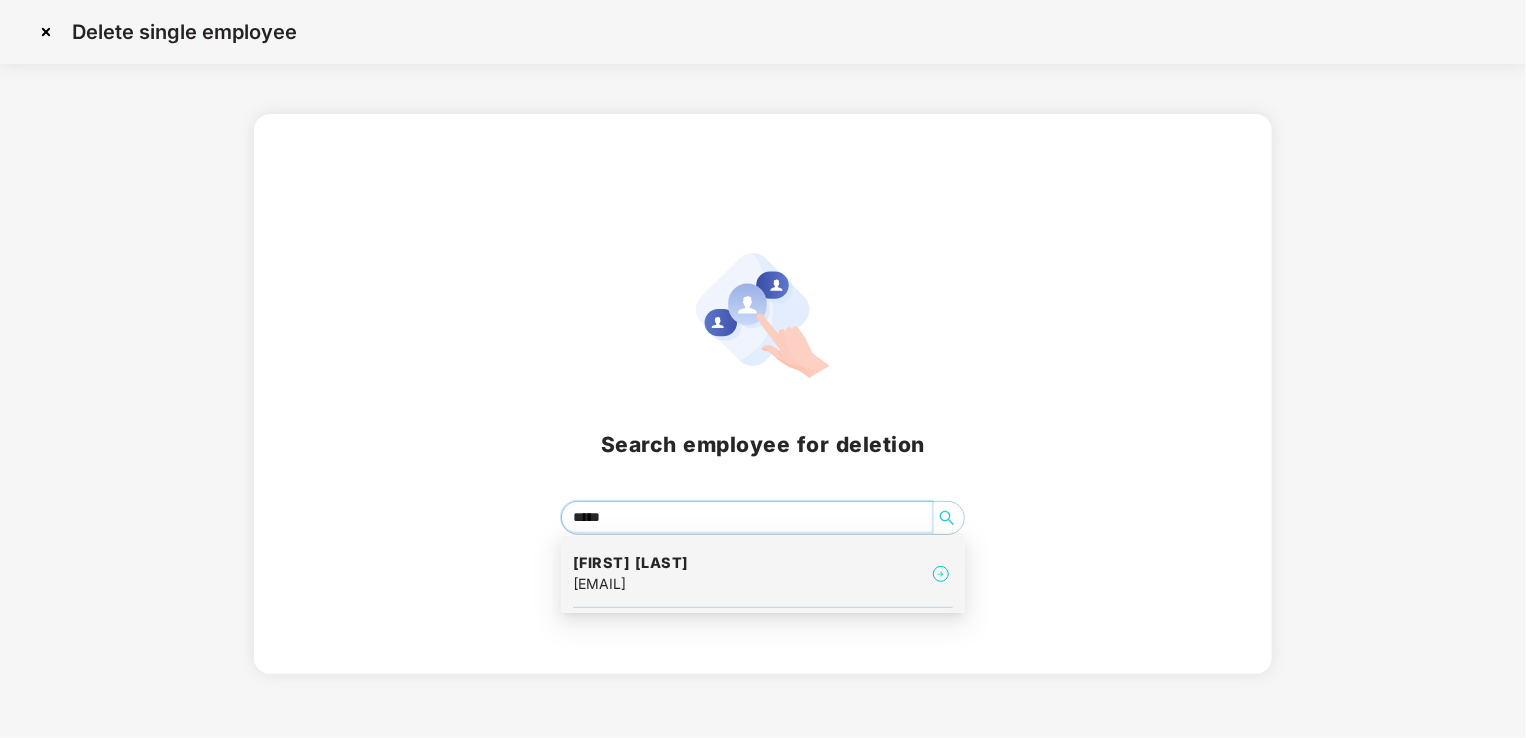 click on "[EMAIL]" at bounding box center (631, 584) 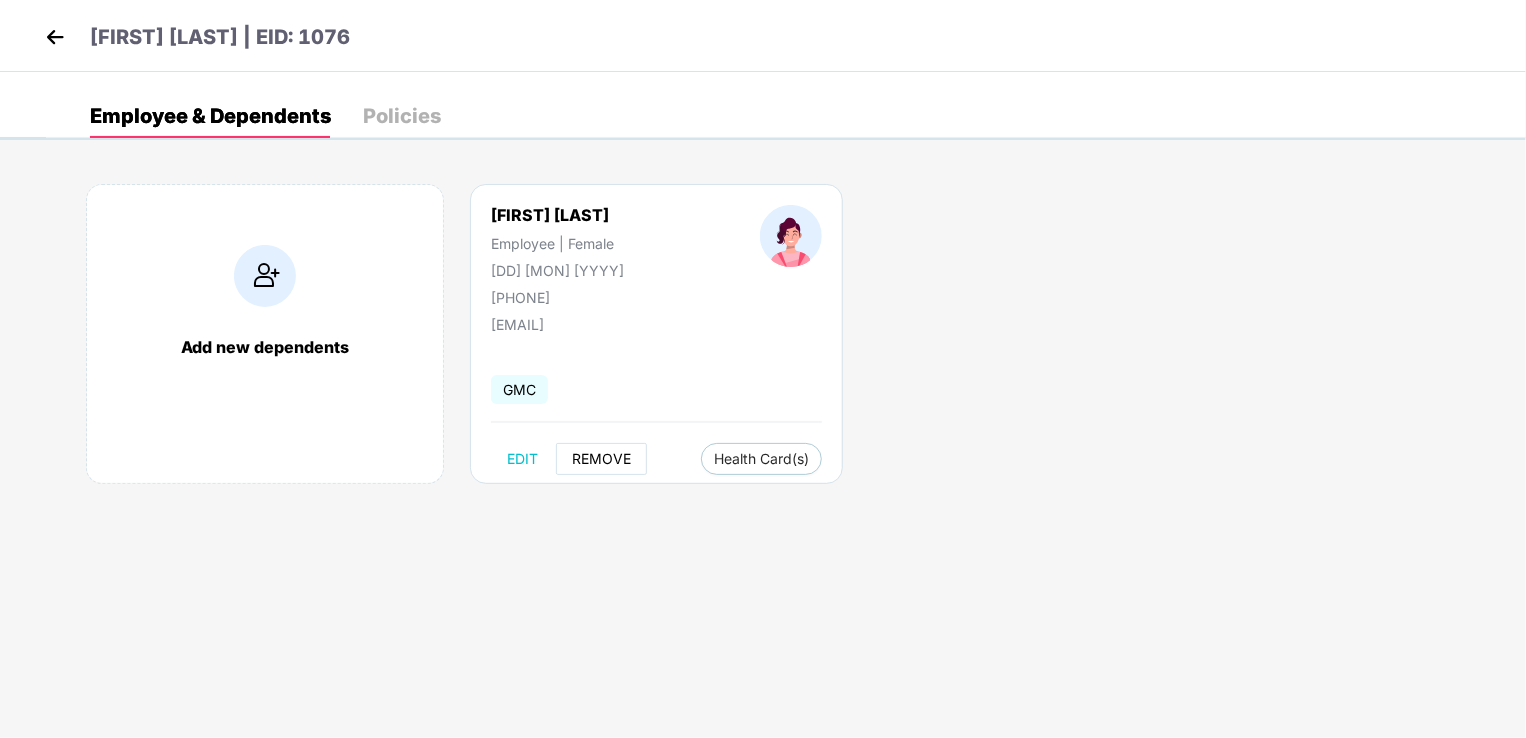 click on "REMOVE" at bounding box center [601, 459] 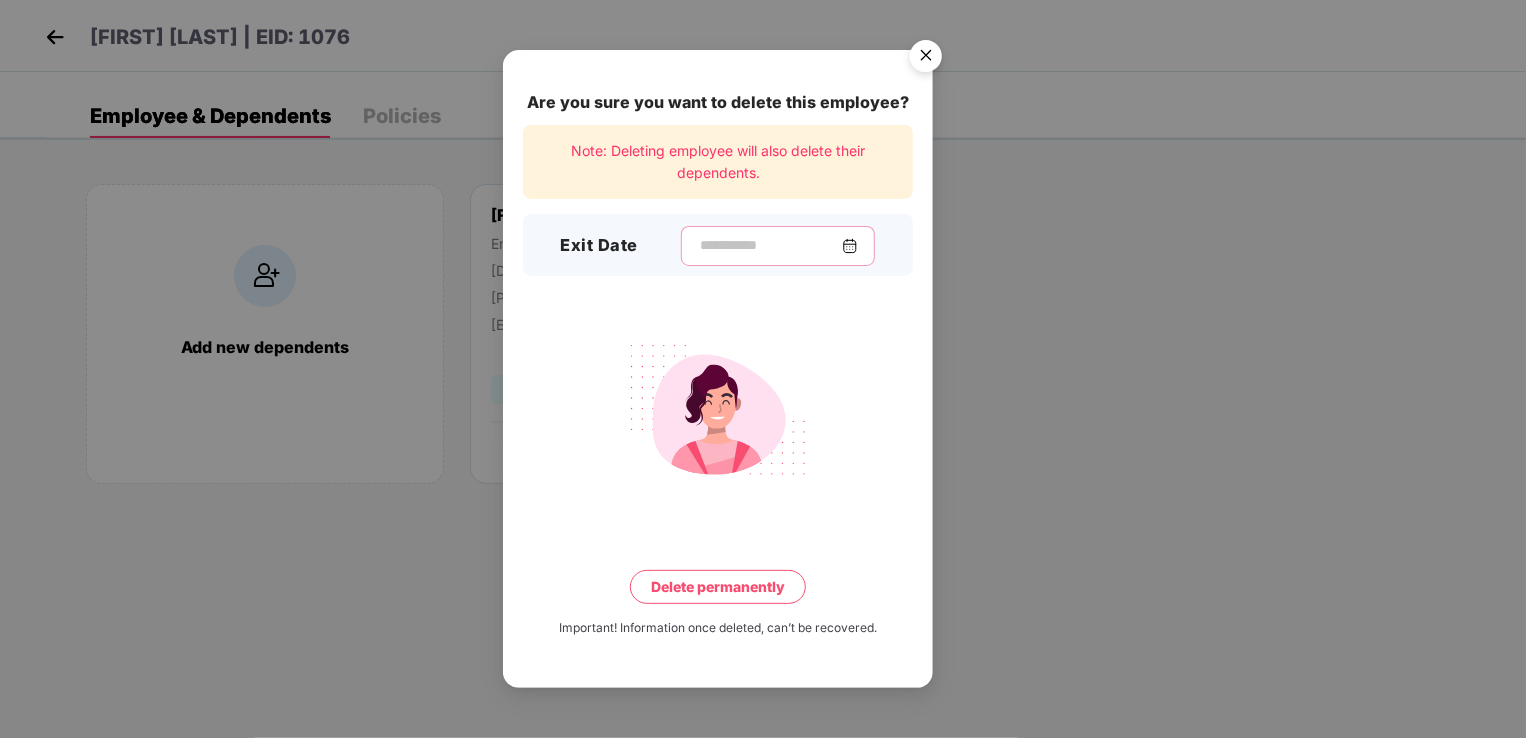 click at bounding box center (770, 245) 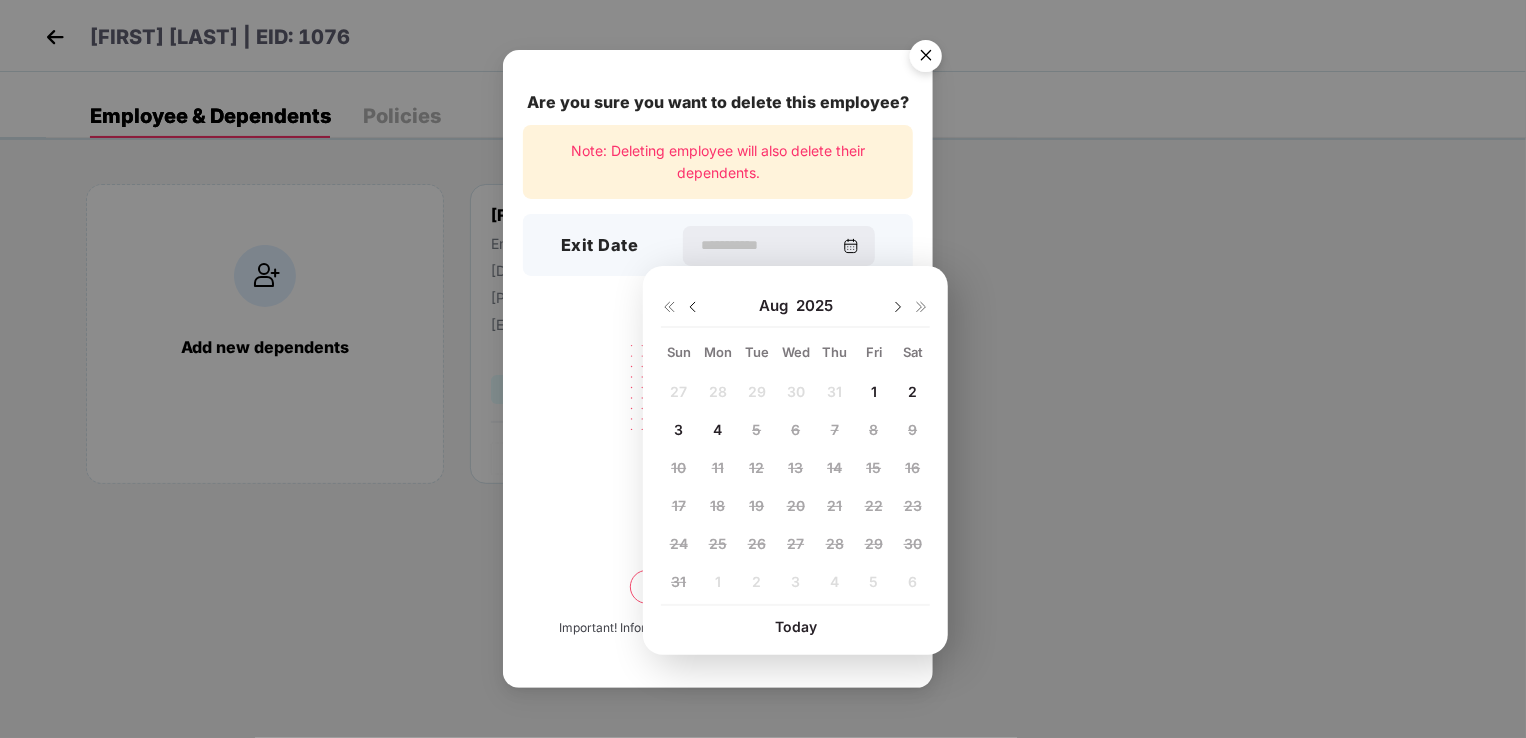click on "3" at bounding box center [678, 429] 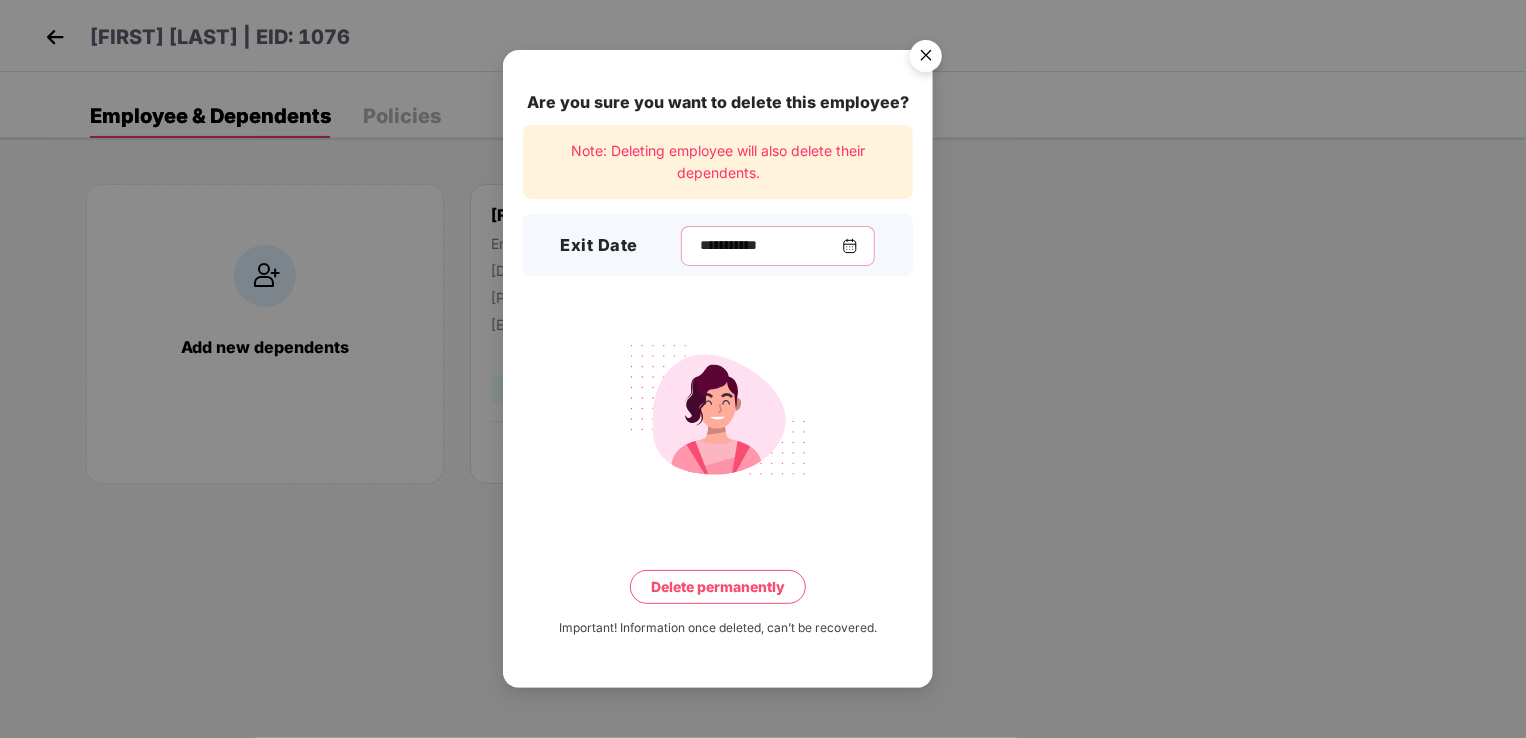 click on "**********" at bounding box center (770, 245) 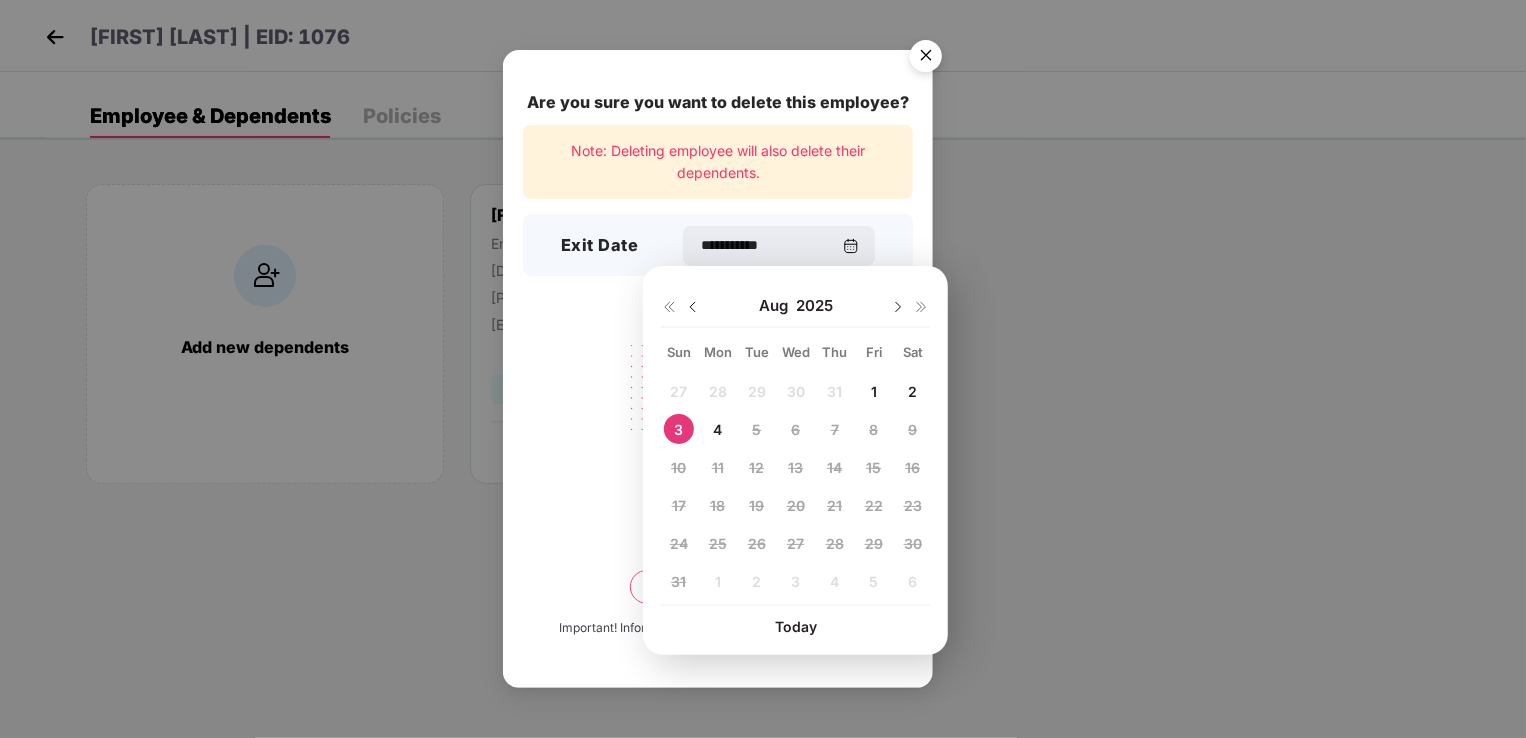 click on "2" at bounding box center [912, 391] 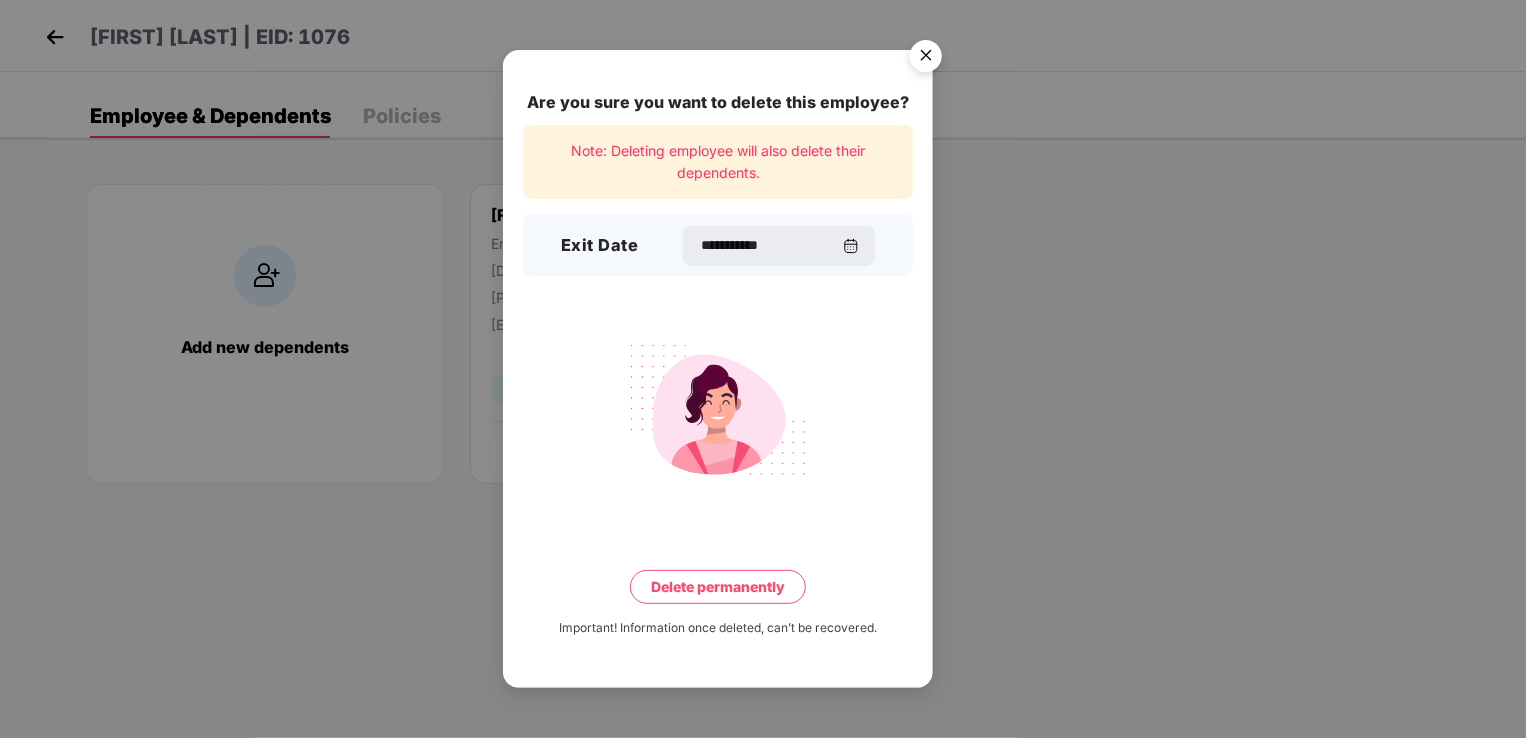 click on "Delete permanently" at bounding box center [718, 587] 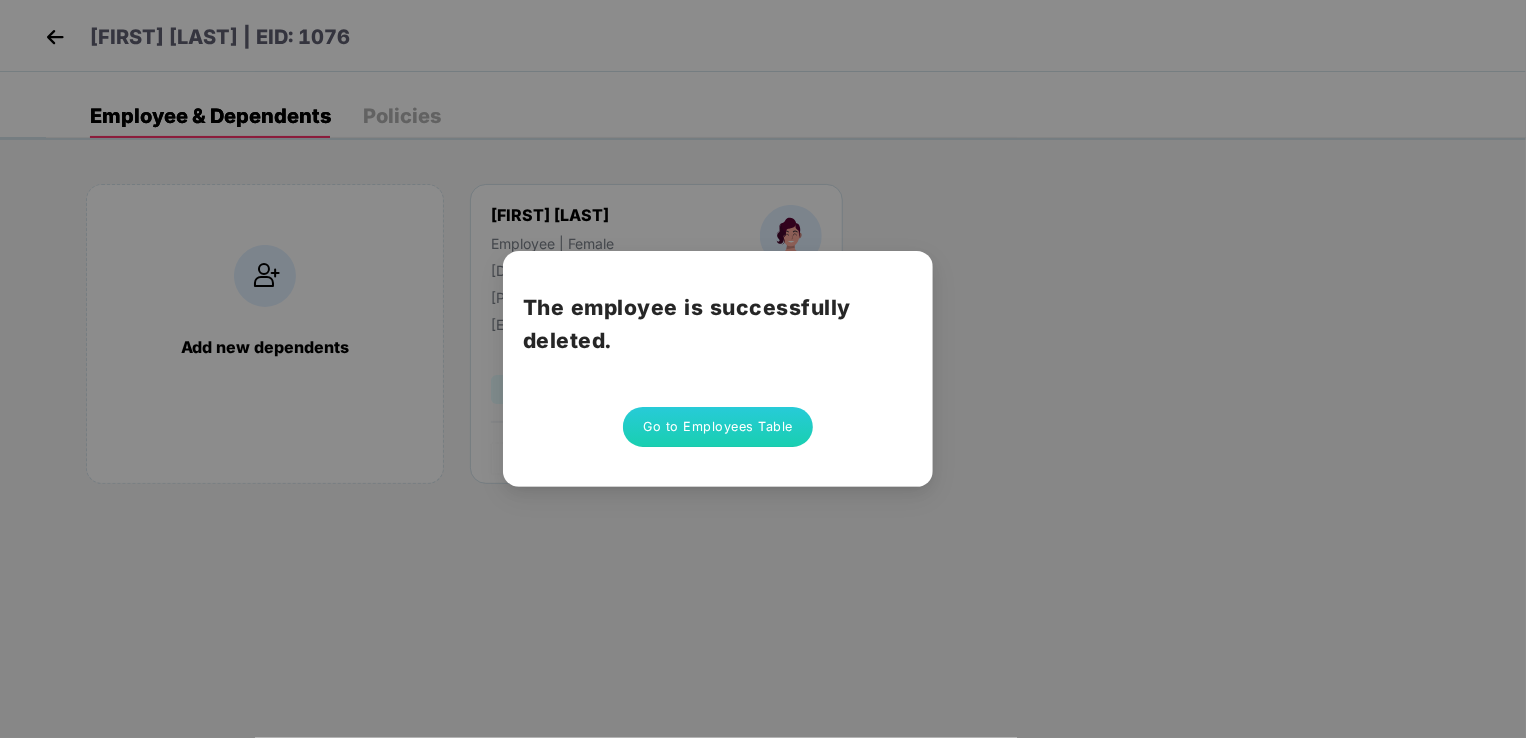 click on "Go to Employees Table" at bounding box center (718, 427) 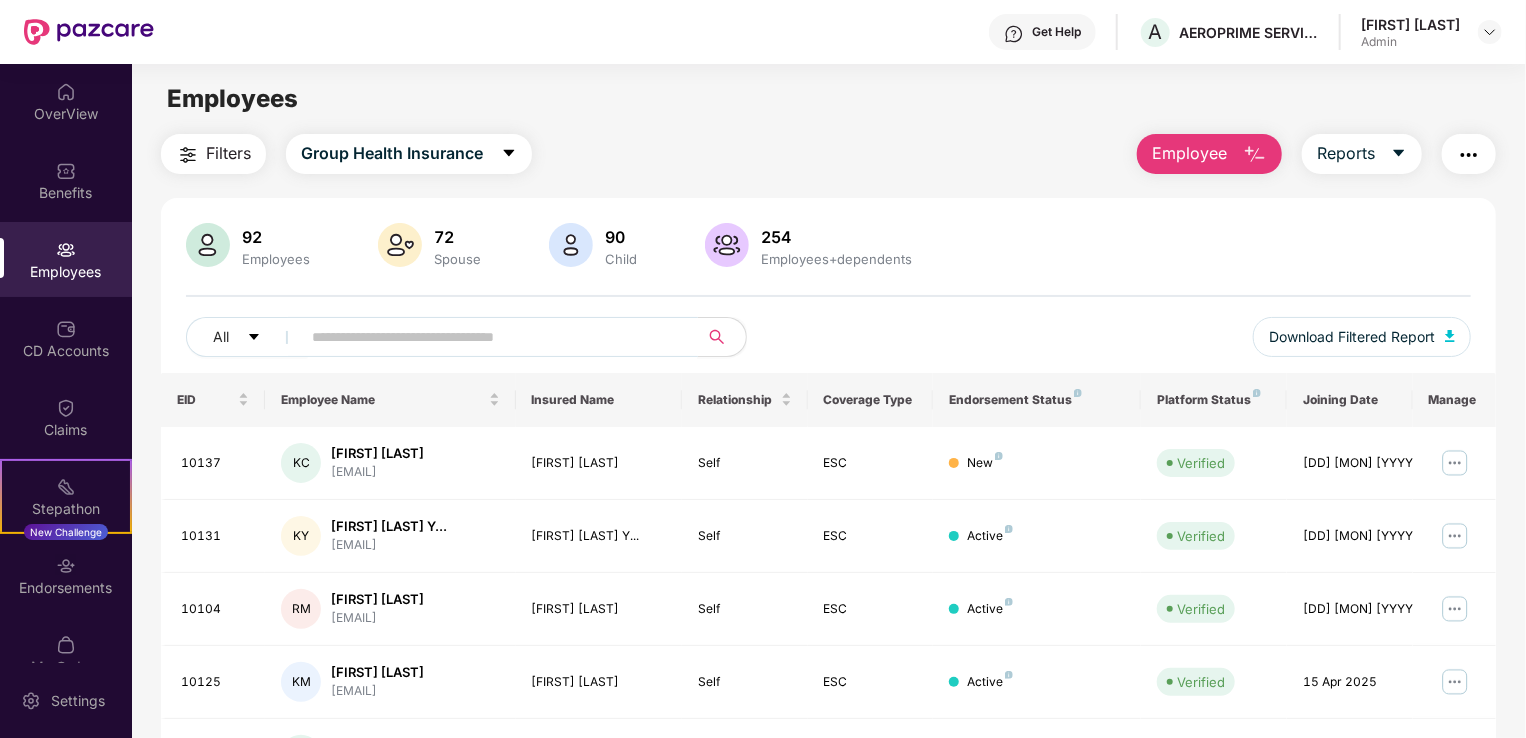 click at bounding box center (491, 337) 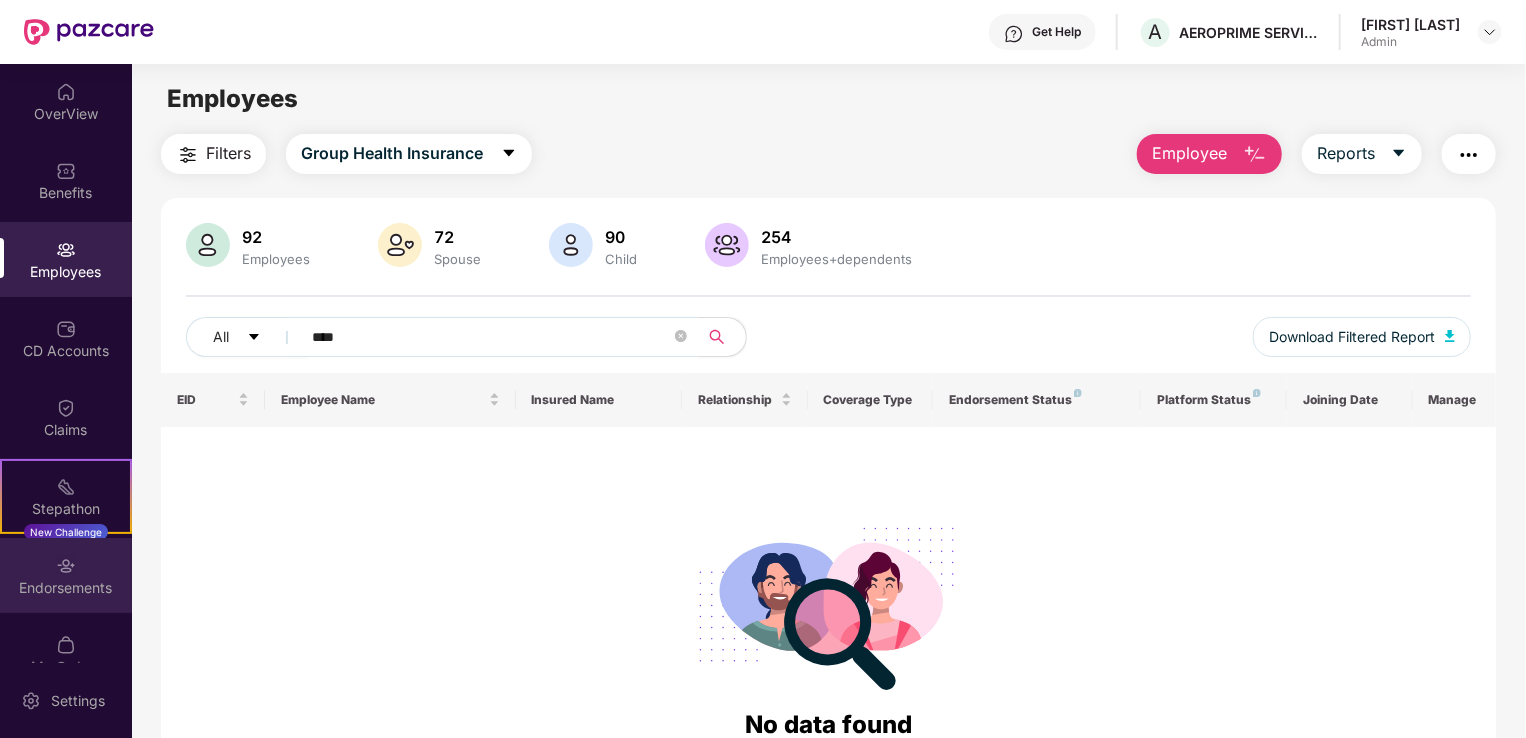 type on "****" 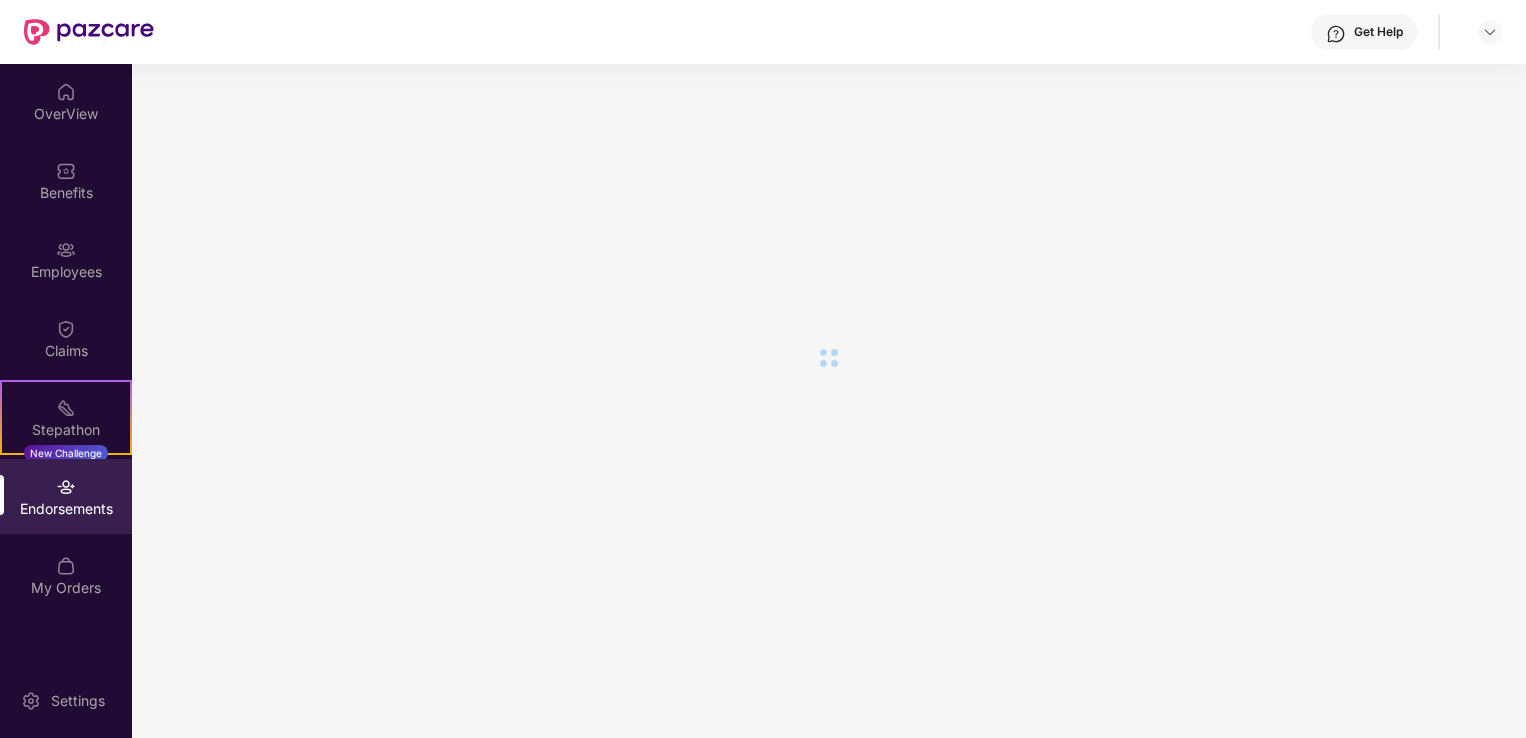 scroll, scrollTop: 0, scrollLeft: 0, axis: both 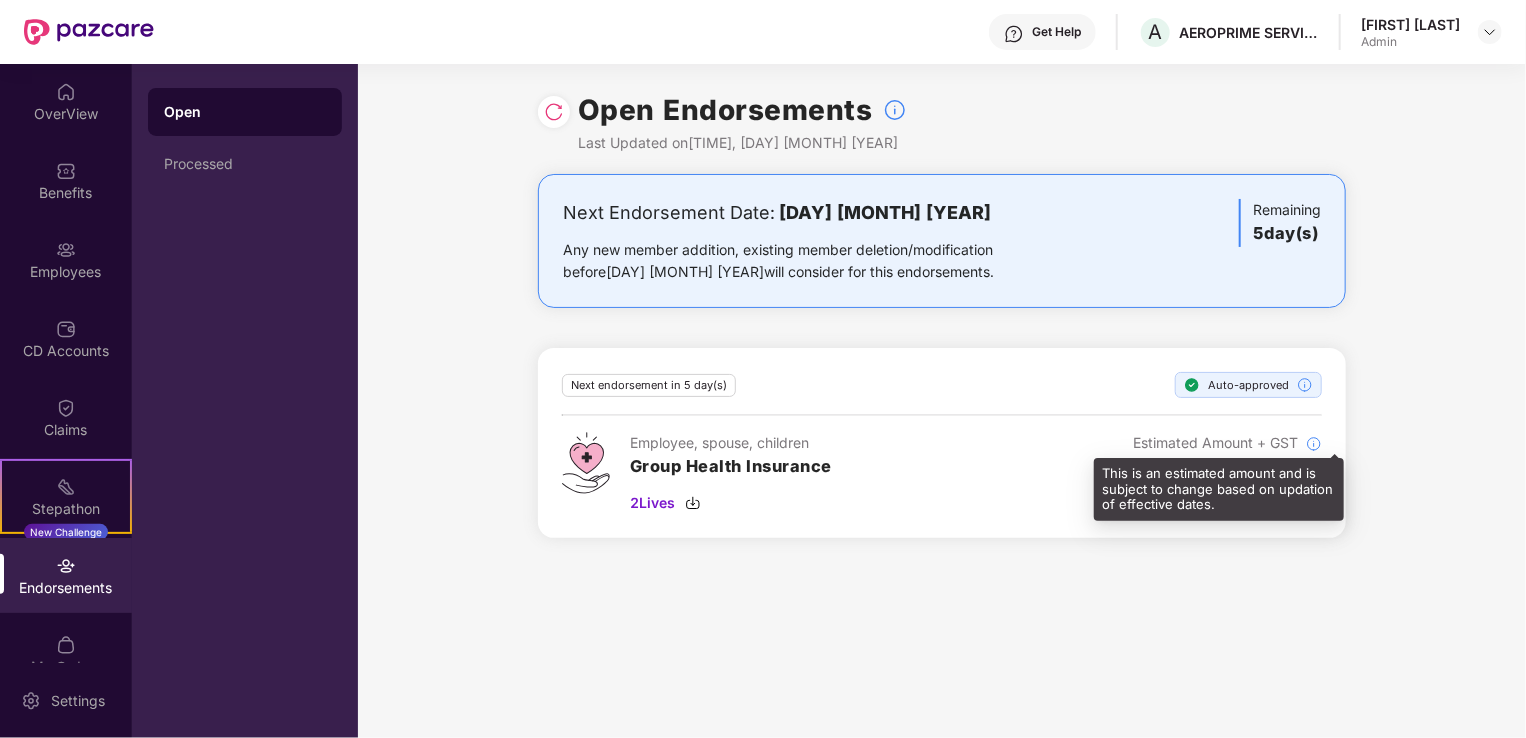 click on "This is an estimated amount and is subject to change based on updation of effective dates." at bounding box center (1219, 489) 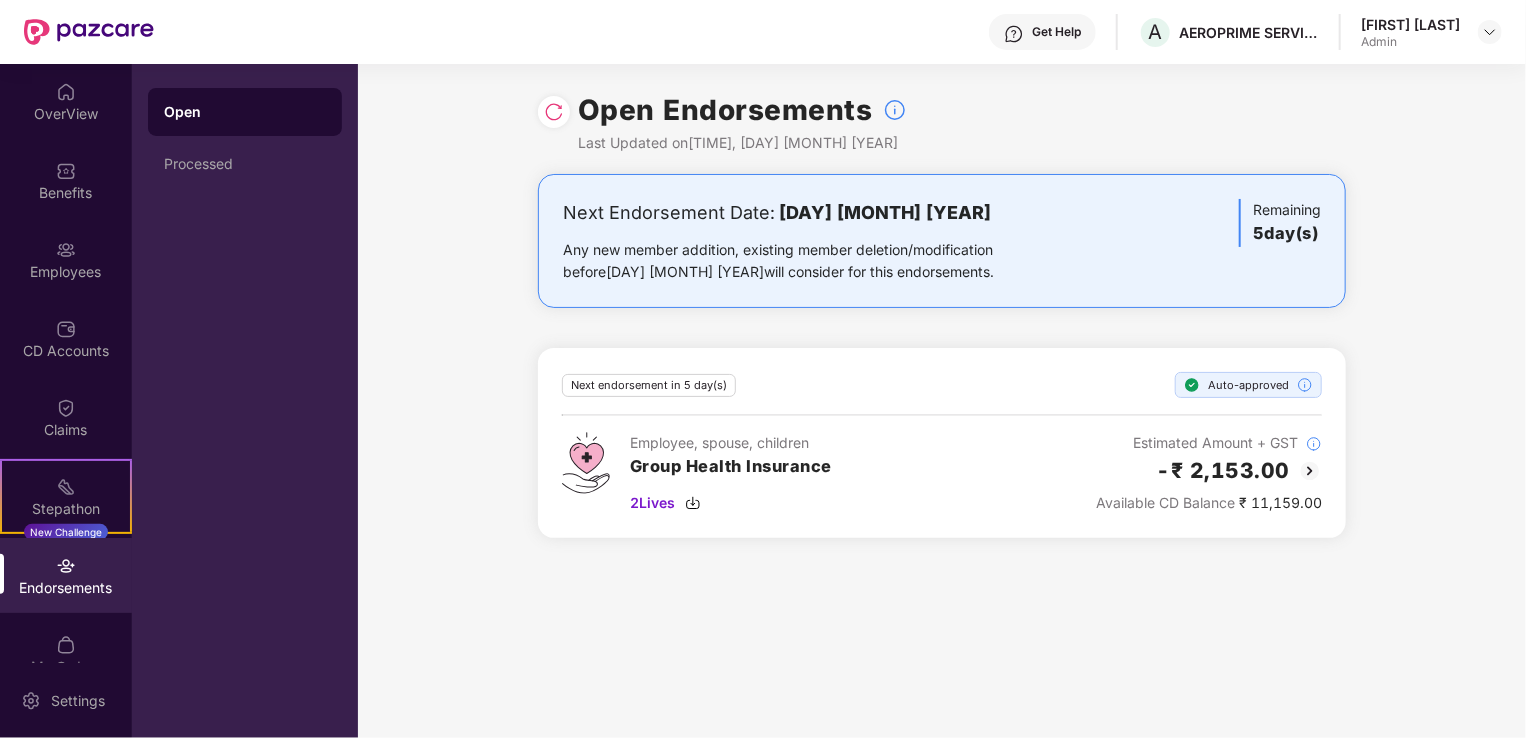 click at bounding box center [1310, 471] 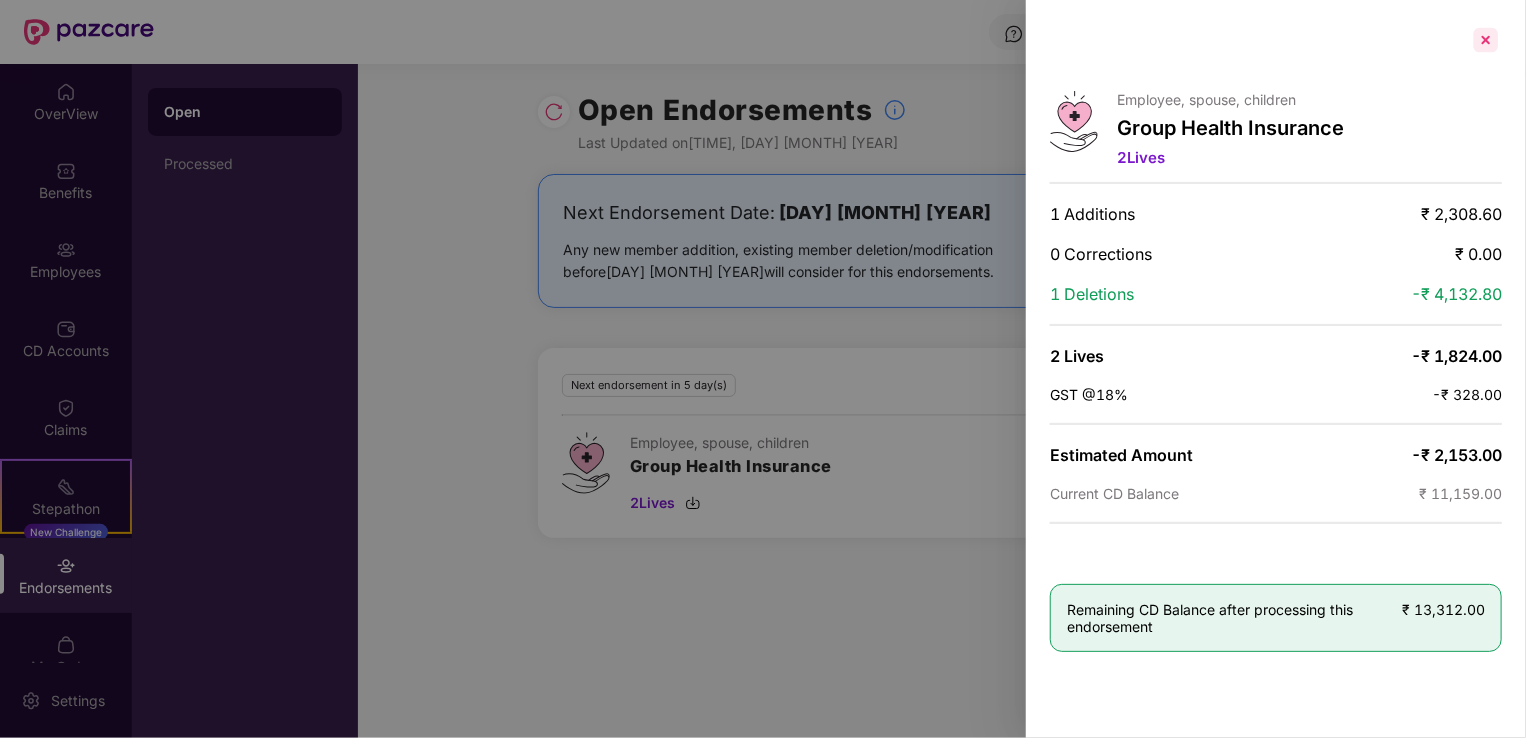 click at bounding box center [1486, 40] 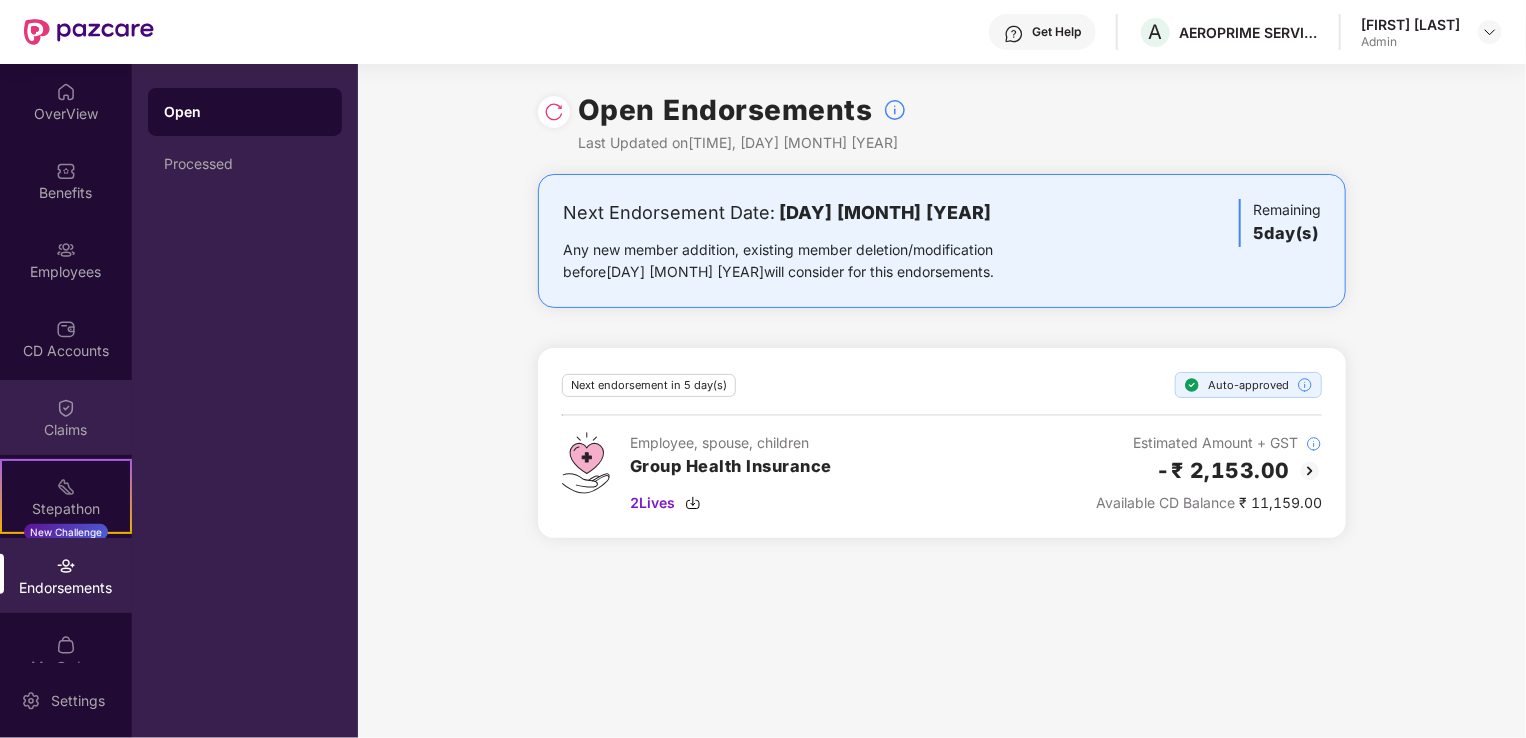 scroll, scrollTop: 32, scrollLeft: 0, axis: vertical 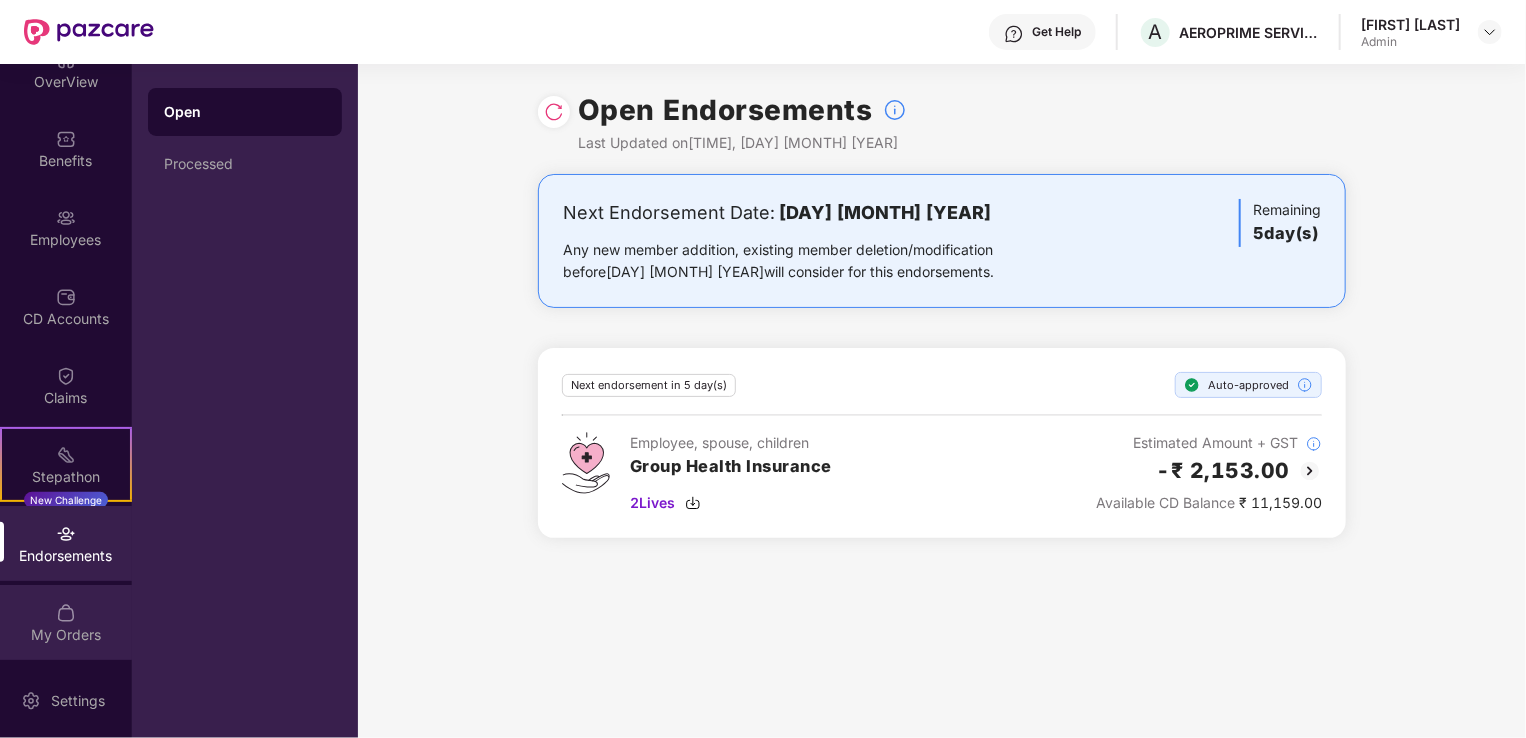 click at bounding box center (66, 613) 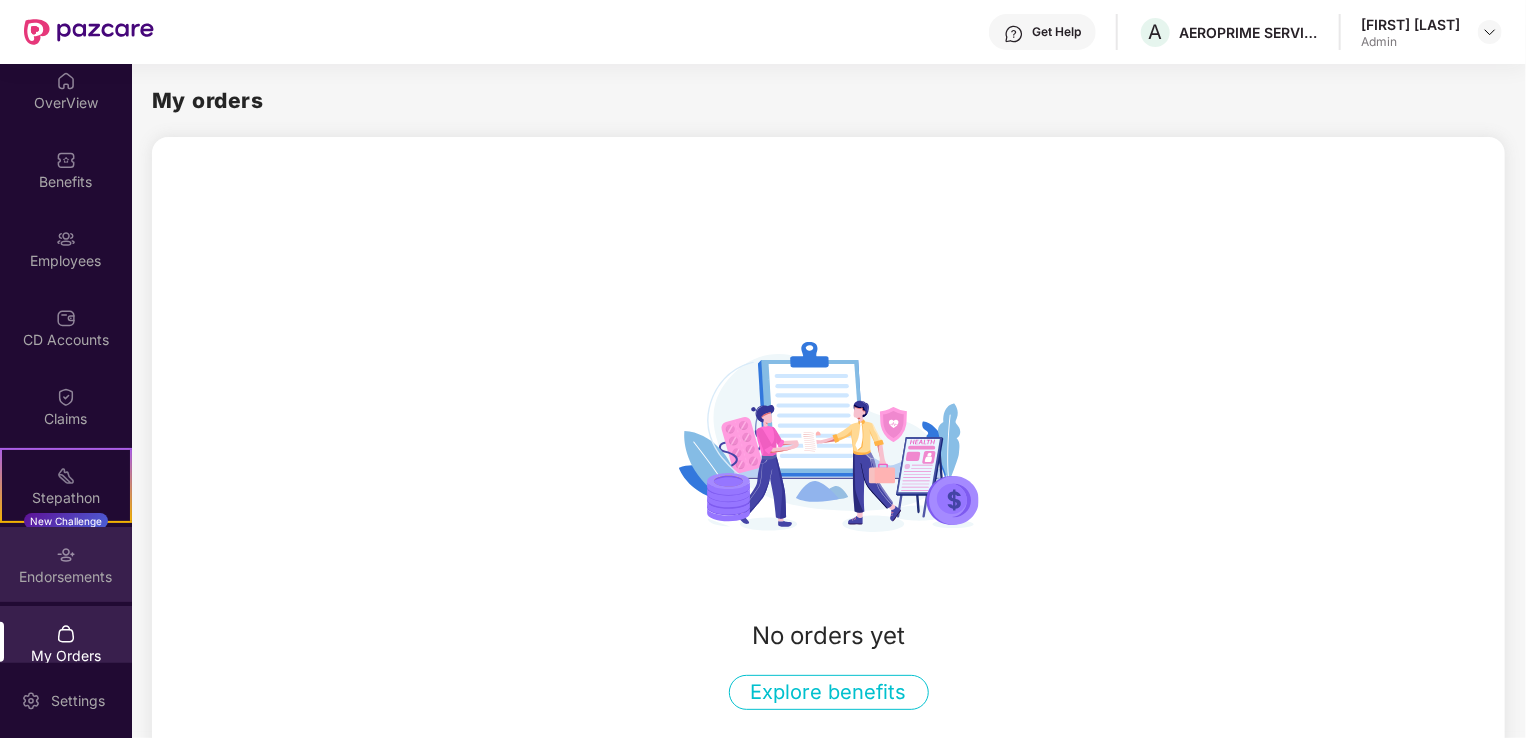 scroll, scrollTop: 0, scrollLeft: 0, axis: both 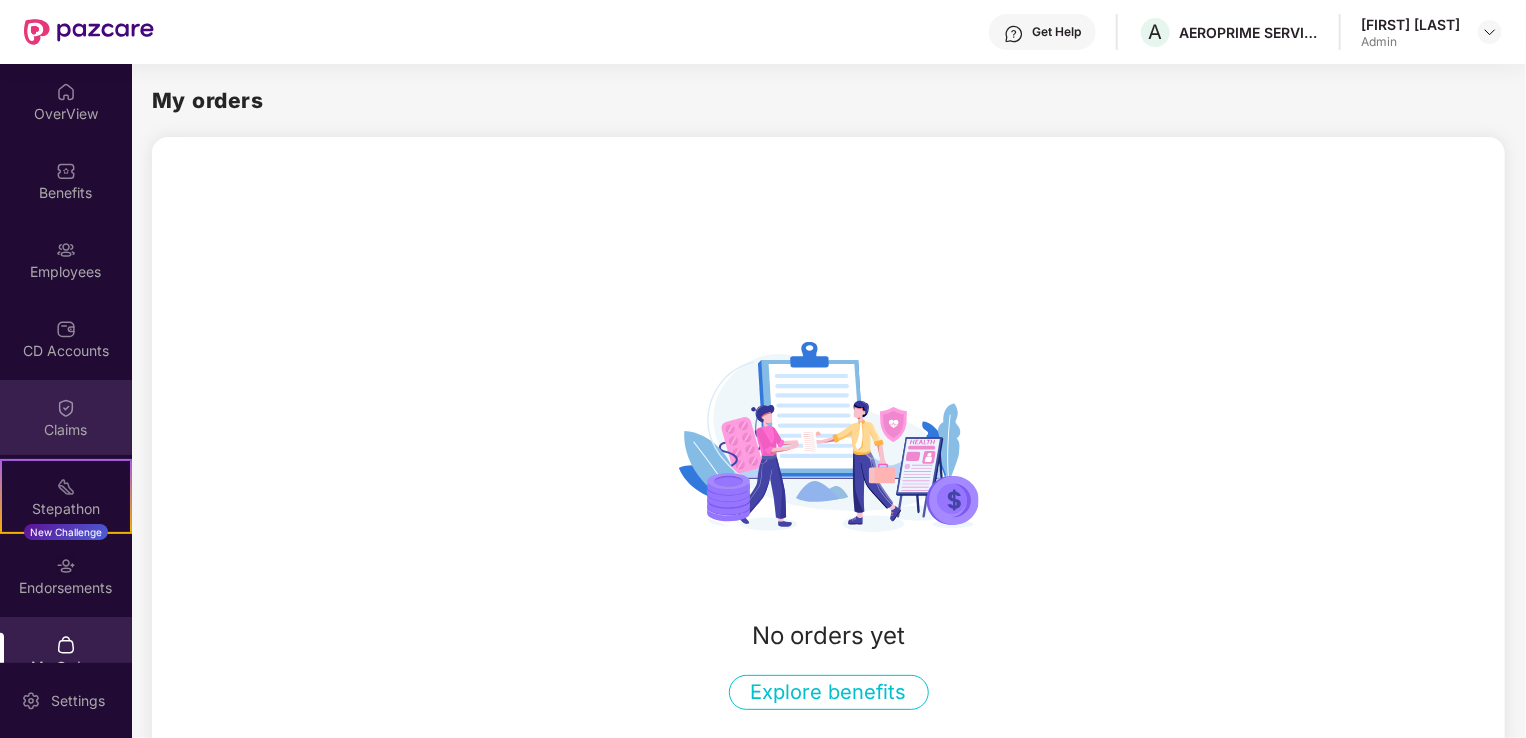 click on "Claims" at bounding box center (66, 417) 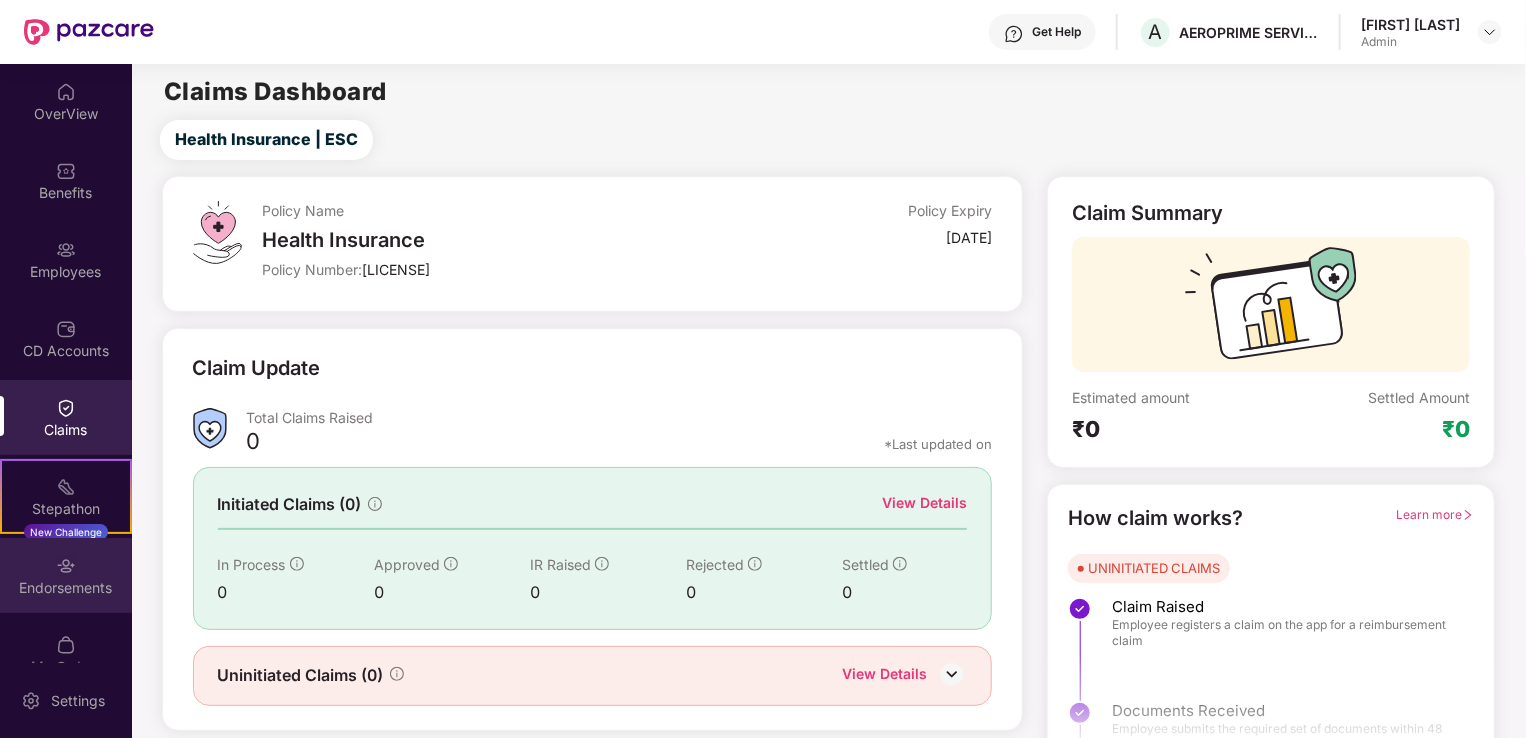 click on "Endorsements" at bounding box center (66, 575) 